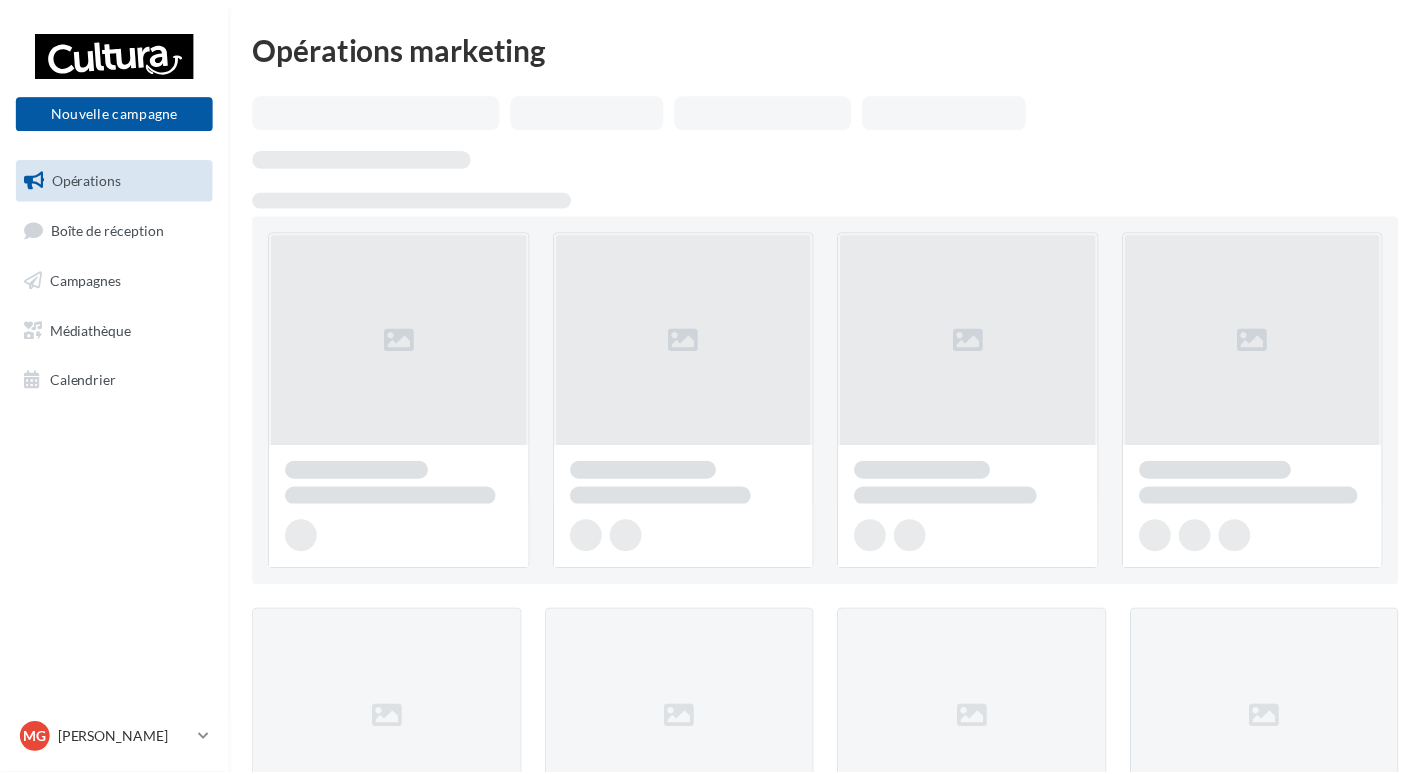 scroll, scrollTop: 0, scrollLeft: 0, axis: both 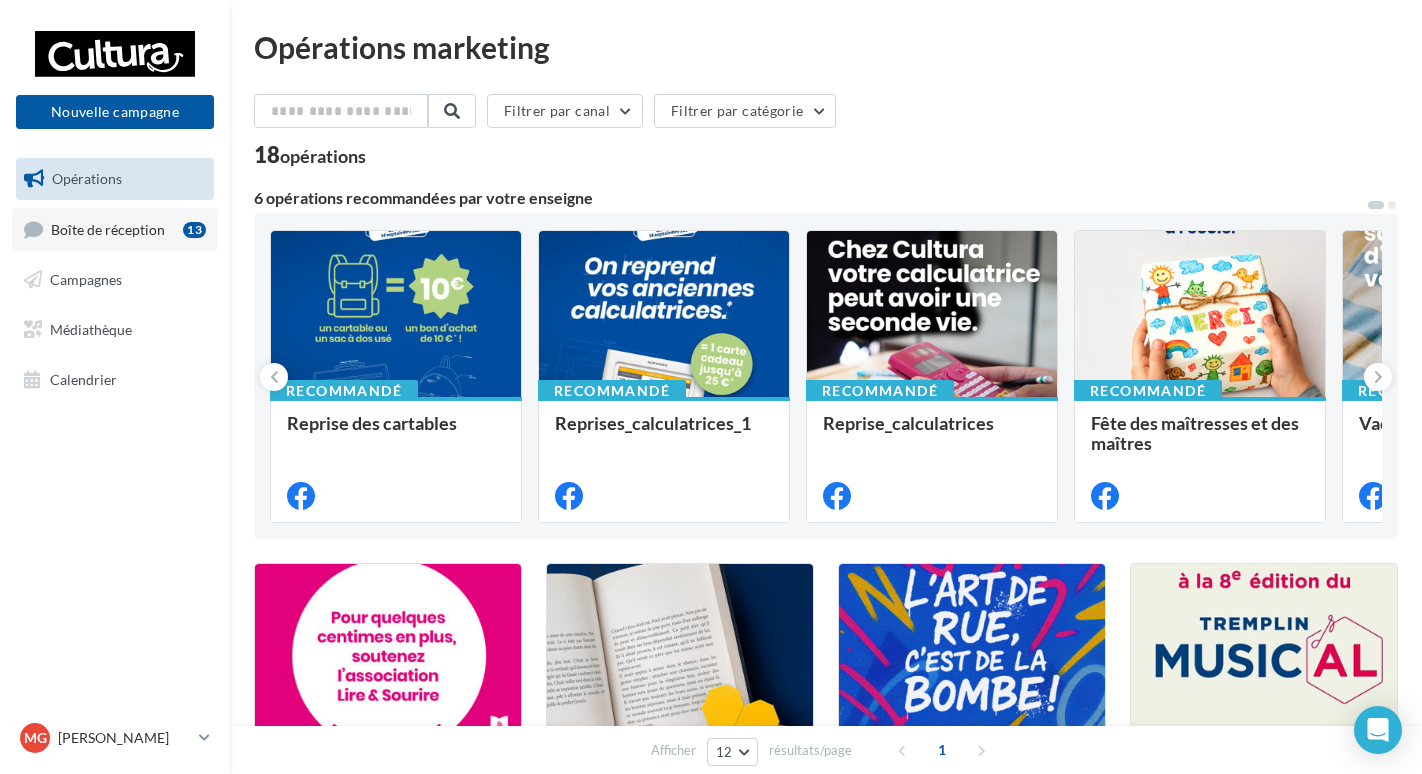 click on "Boîte de réception" at bounding box center (108, 228) 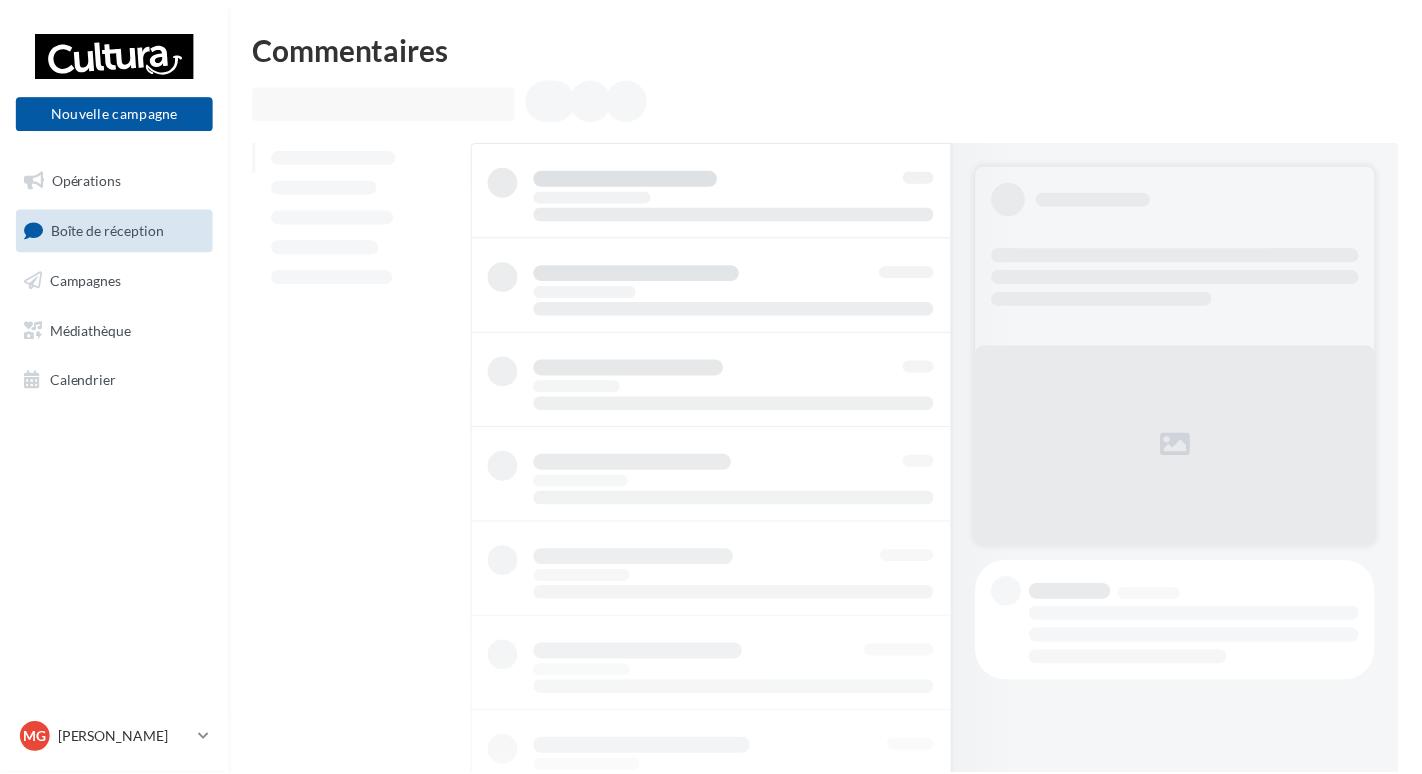 scroll, scrollTop: 0, scrollLeft: 0, axis: both 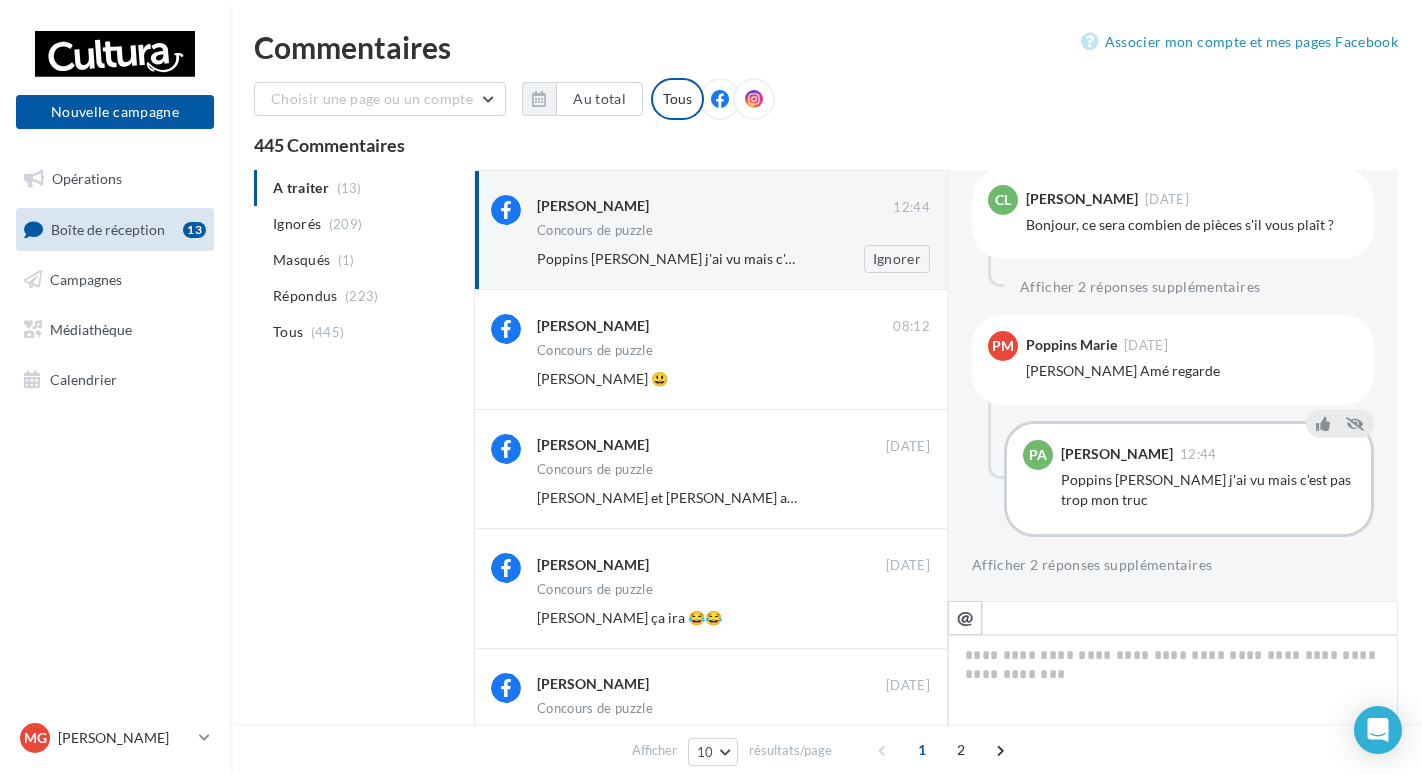 click on "Concours de puzzle" at bounding box center (595, 230) 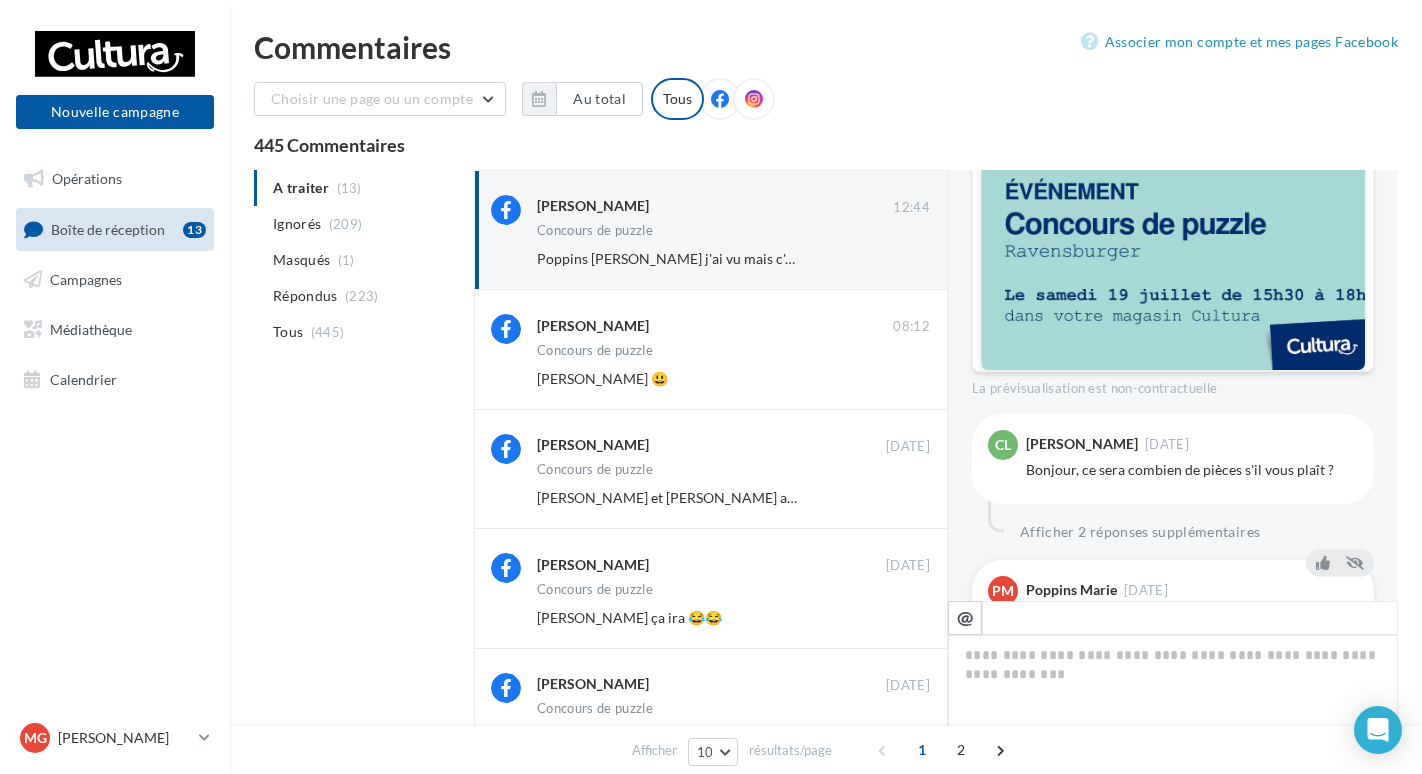 scroll, scrollTop: 874, scrollLeft: 0, axis: vertical 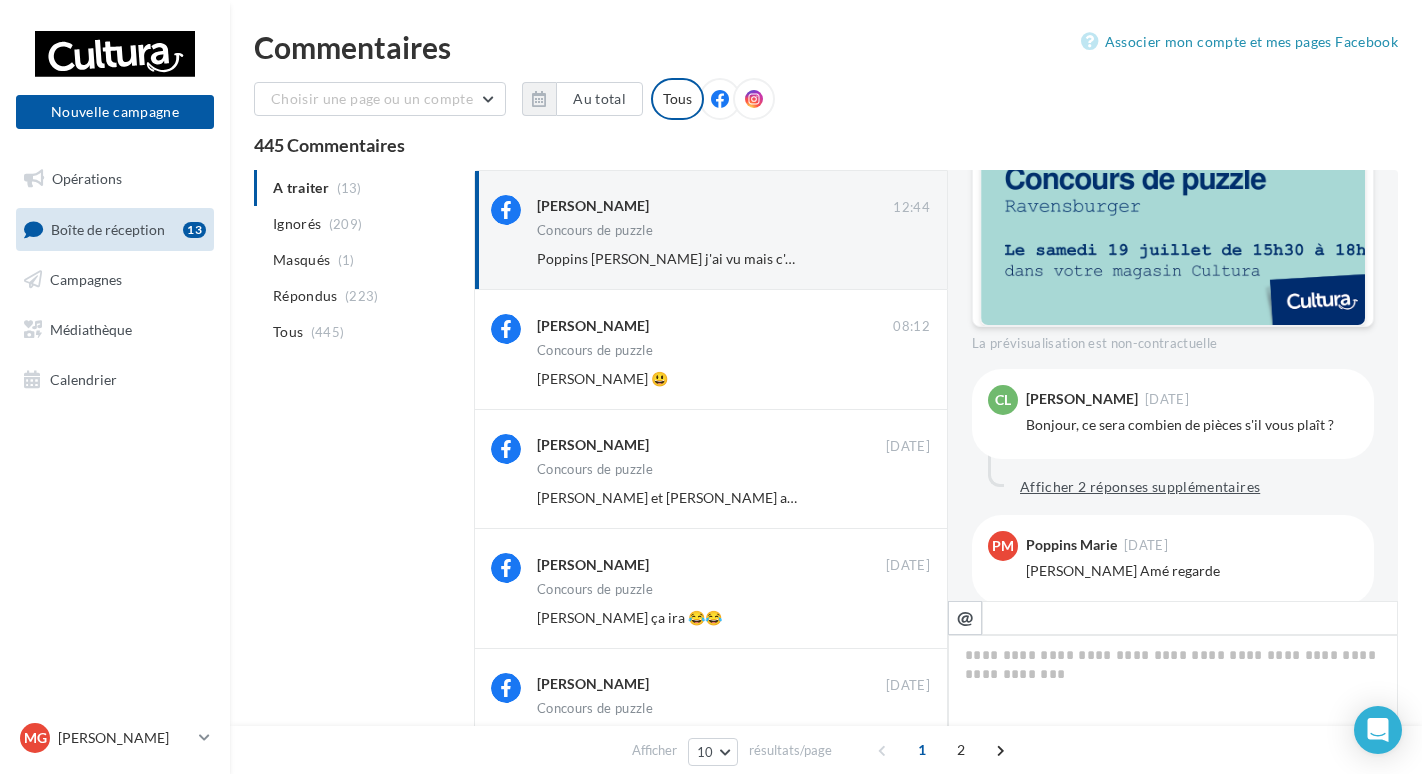 click on "Afficher 2 réponses supplémentaires" at bounding box center (1140, 487) 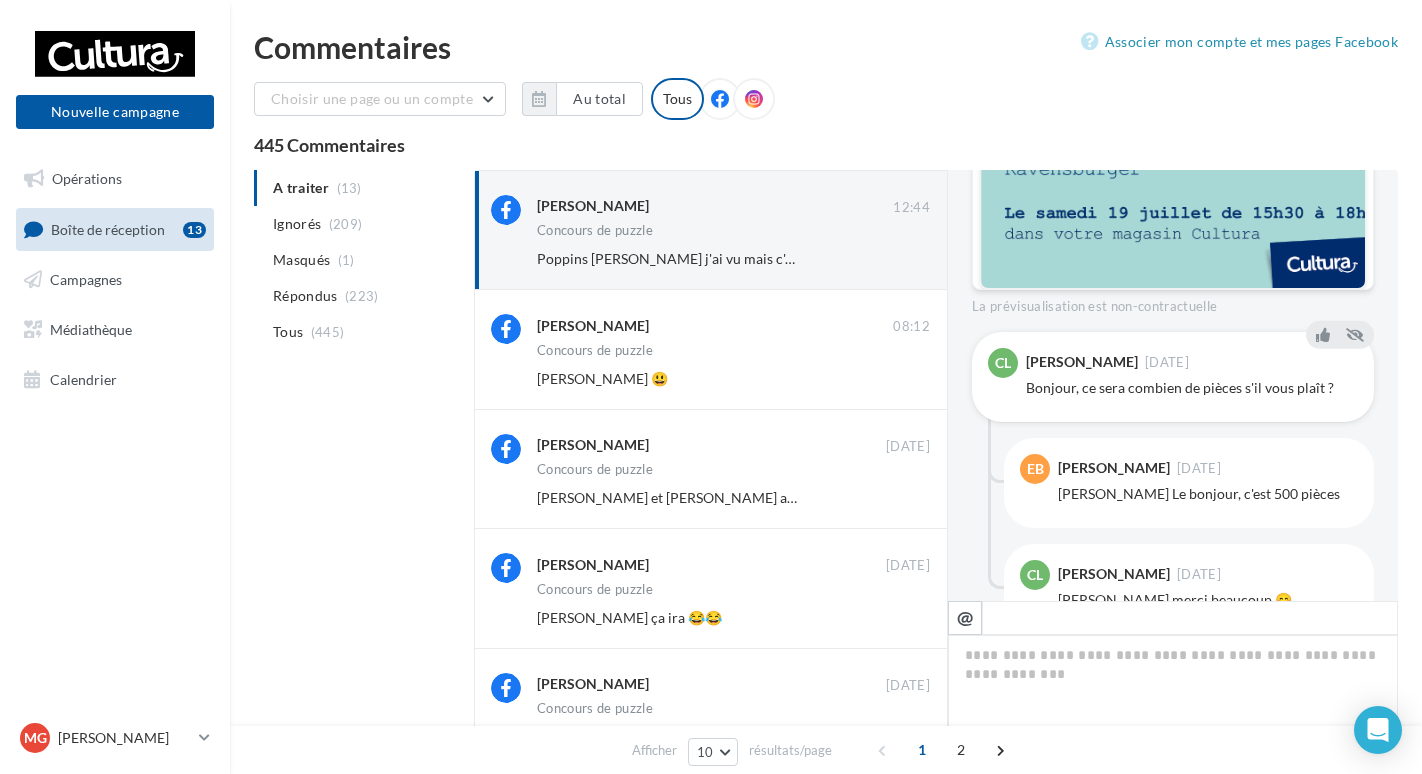 scroll, scrollTop: 974, scrollLeft: 0, axis: vertical 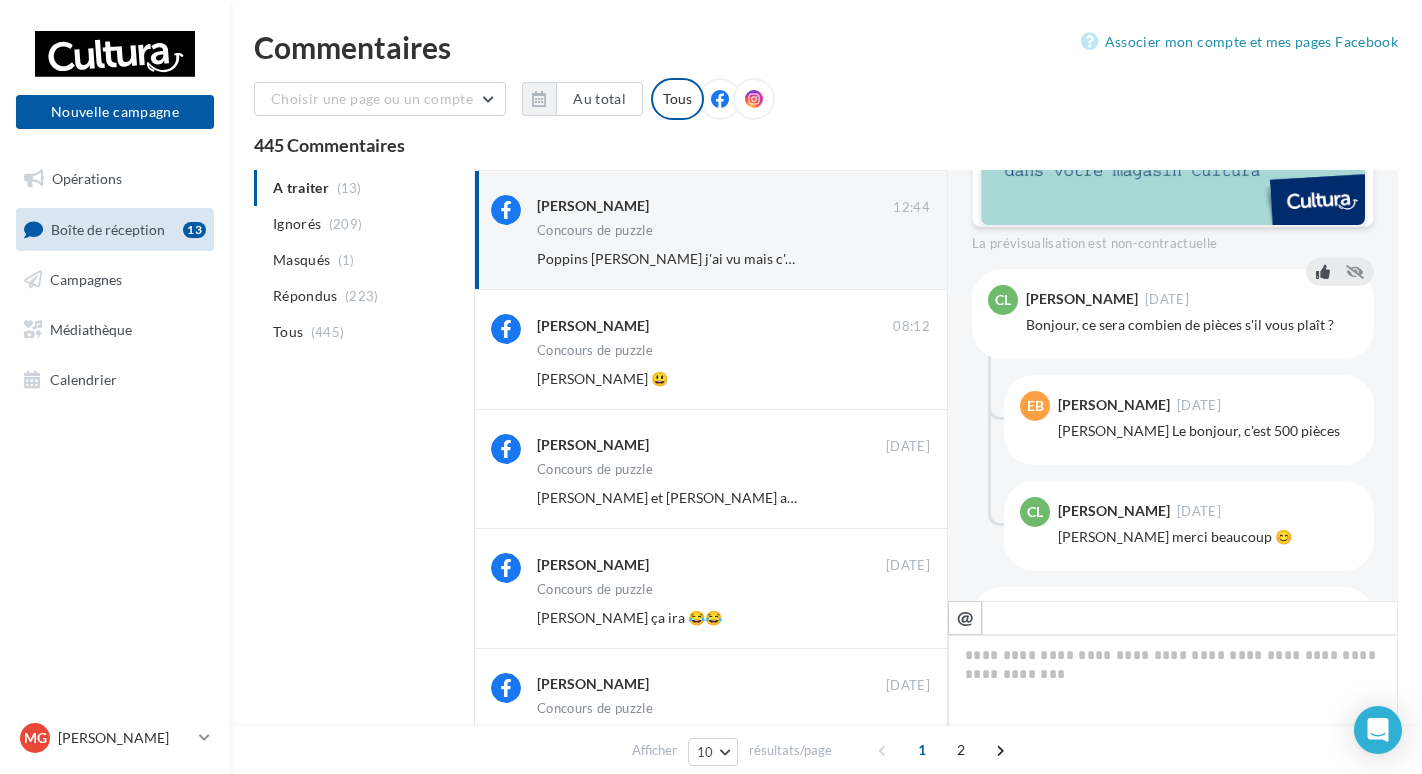click at bounding box center [1323, 272] 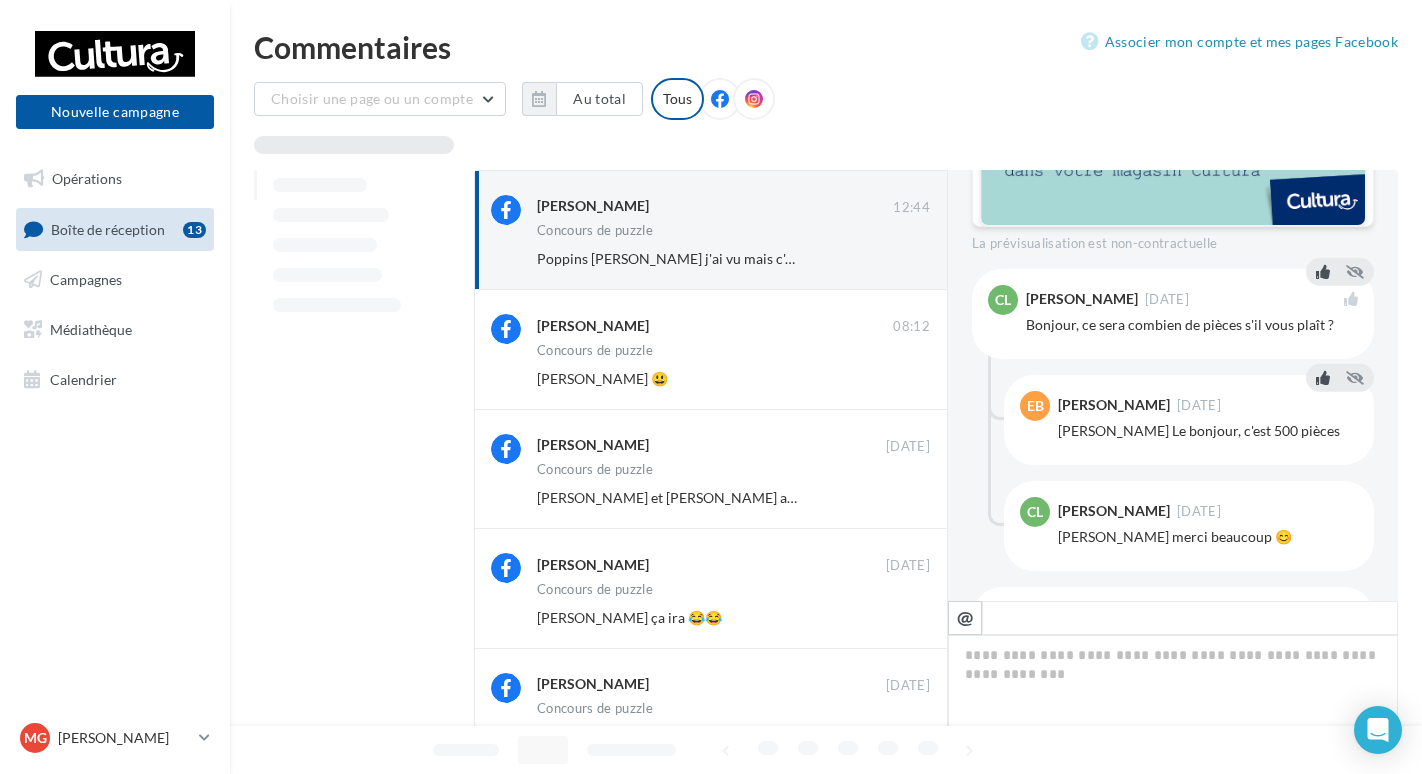 click at bounding box center (1323, 378) 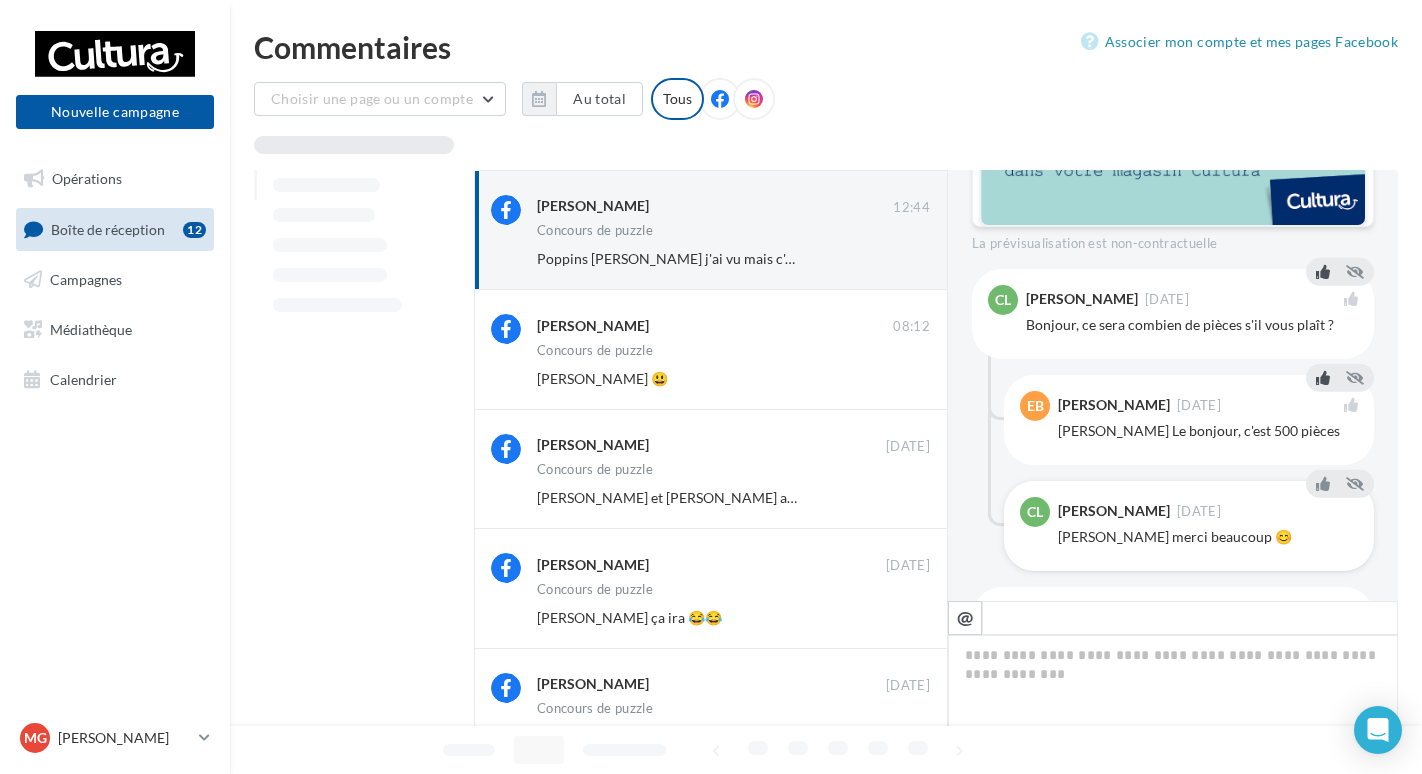 click on "Elodie Burger merci beaucoup 😊" at bounding box center (1208, 537) 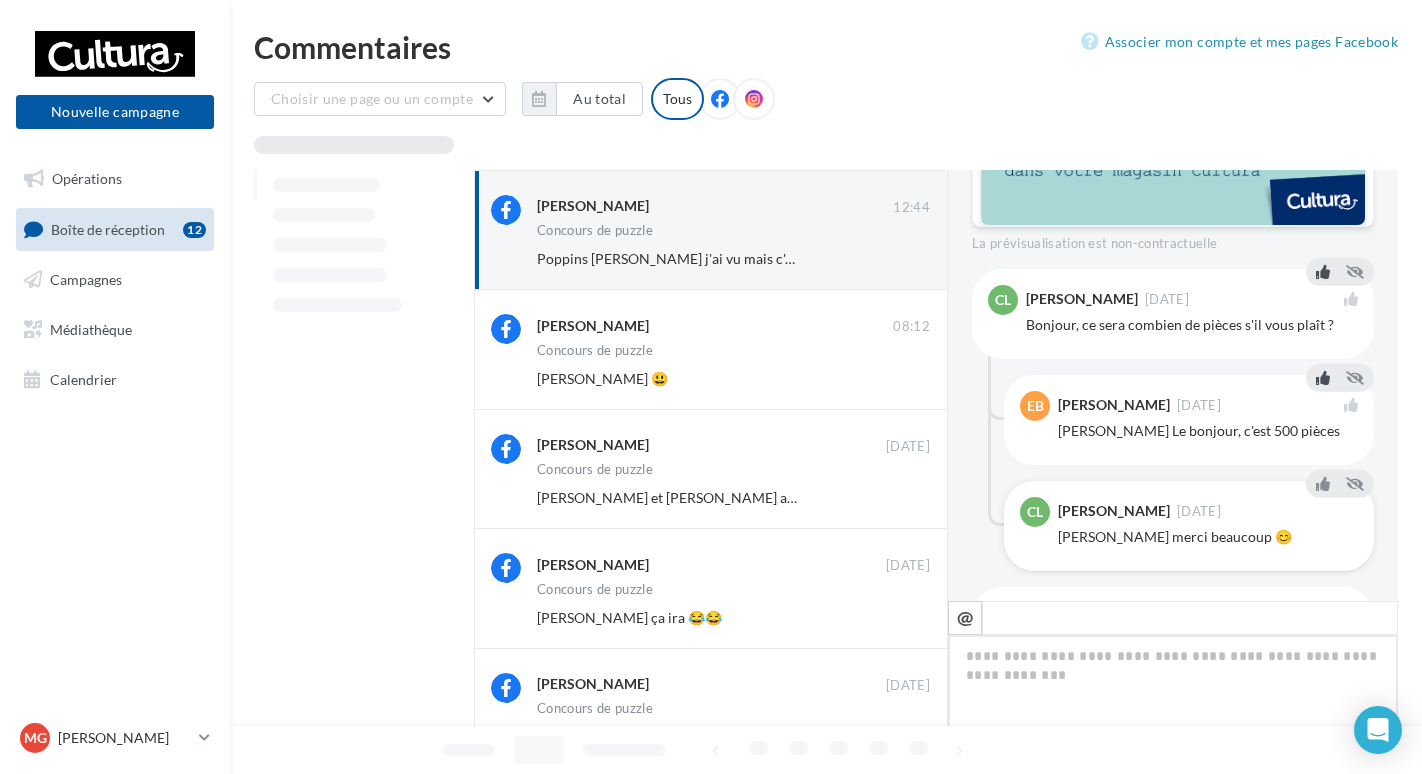 scroll, scrollTop: 1246, scrollLeft: 0, axis: vertical 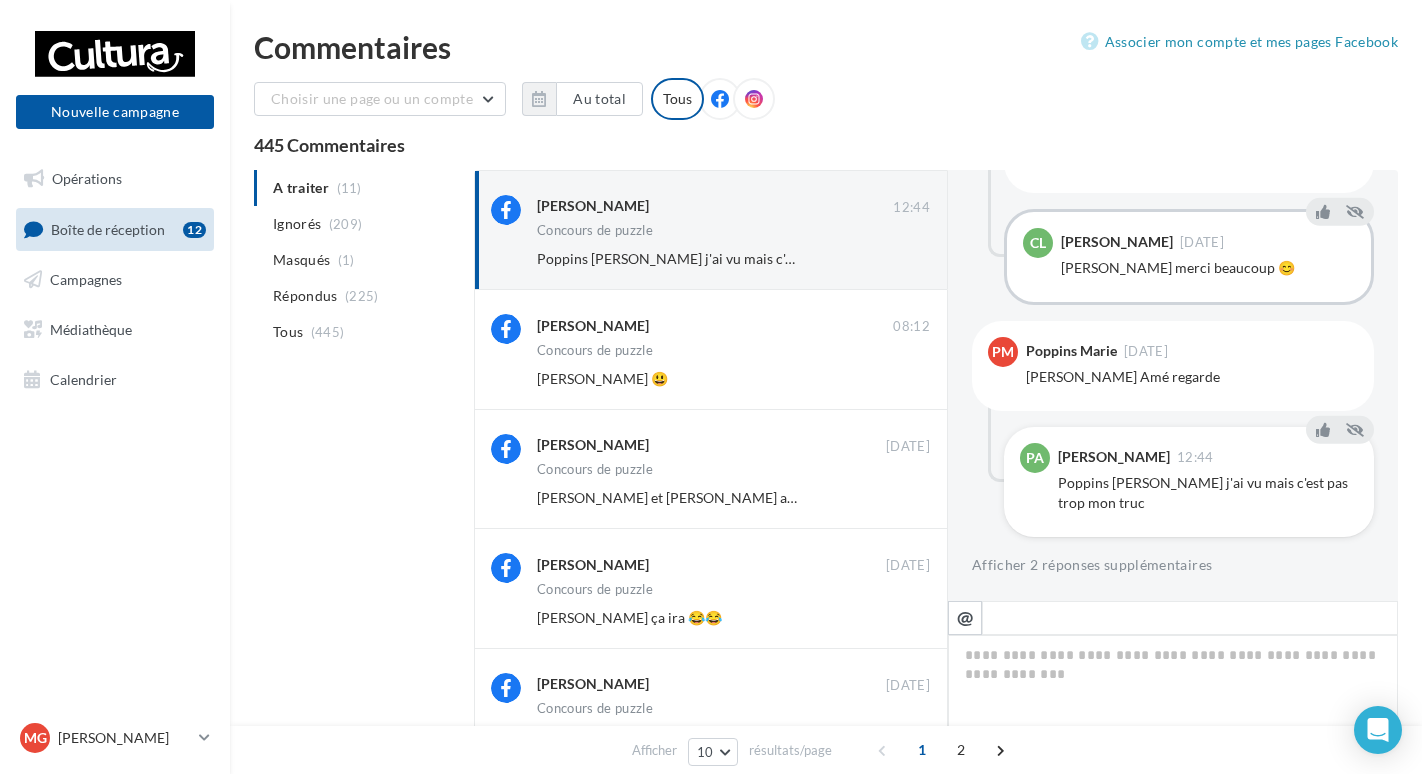 click on "Poppins Marie Ouais j'ai vu mais c'est pas trop mon truc" at bounding box center [1208, 493] 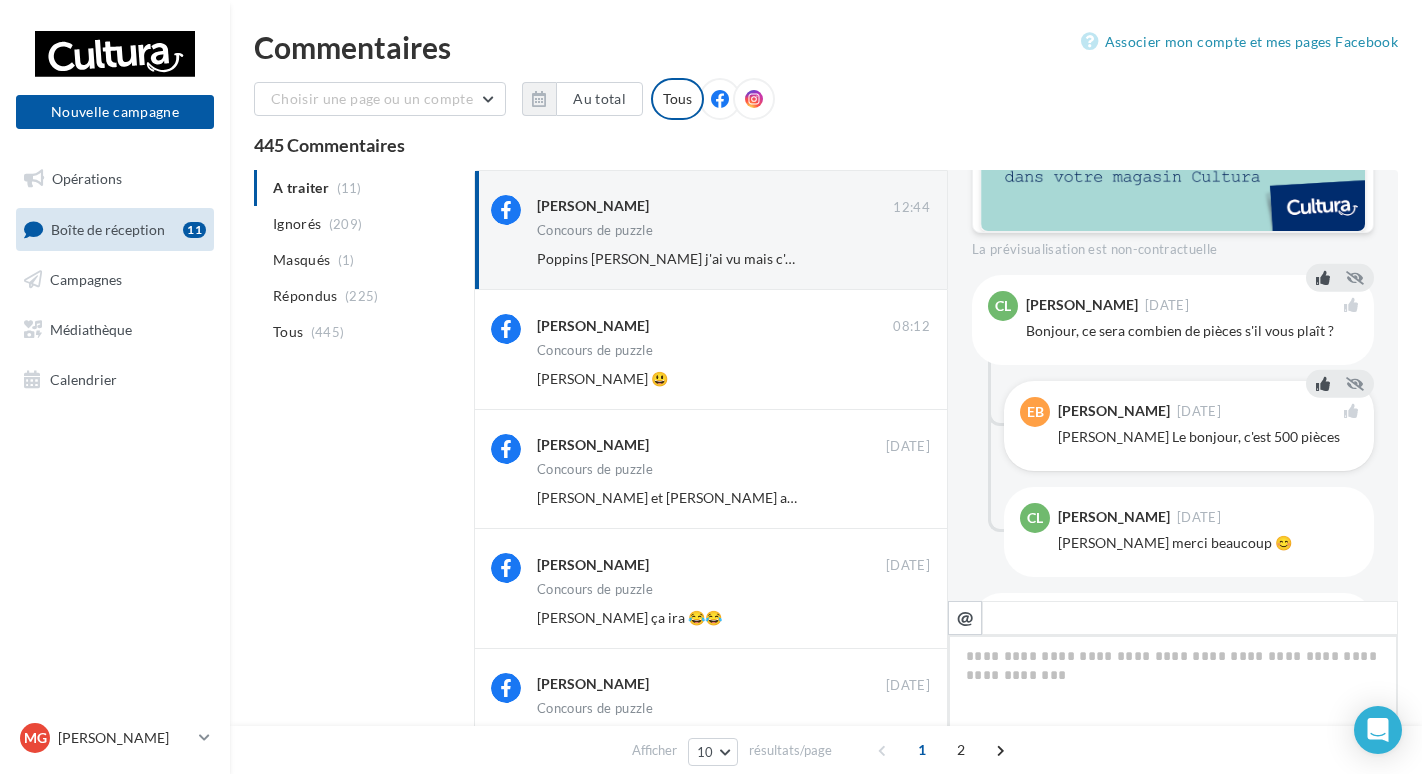 scroll, scrollTop: 946, scrollLeft: 0, axis: vertical 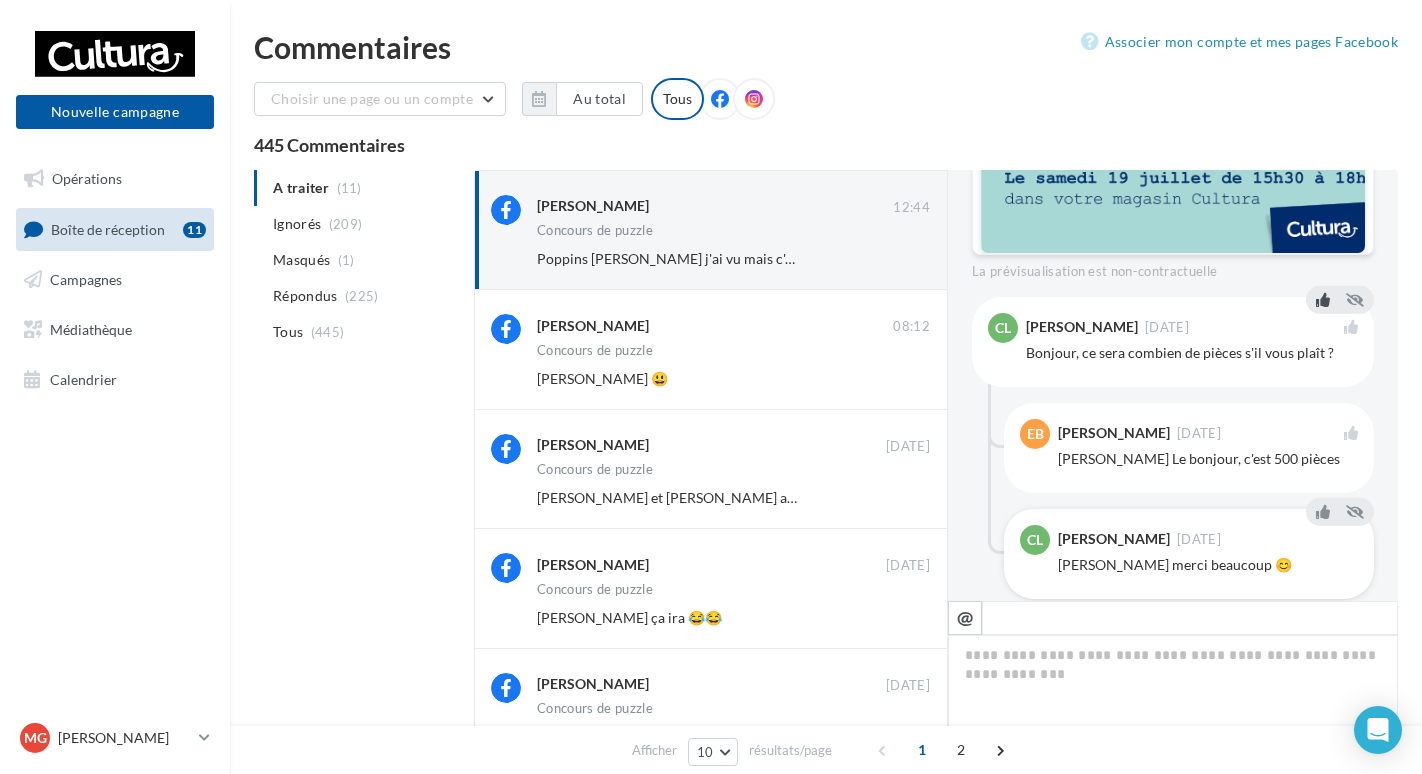 click on "Elodie Burger merci beaucoup 😊" at bounding box center [1208, 565] 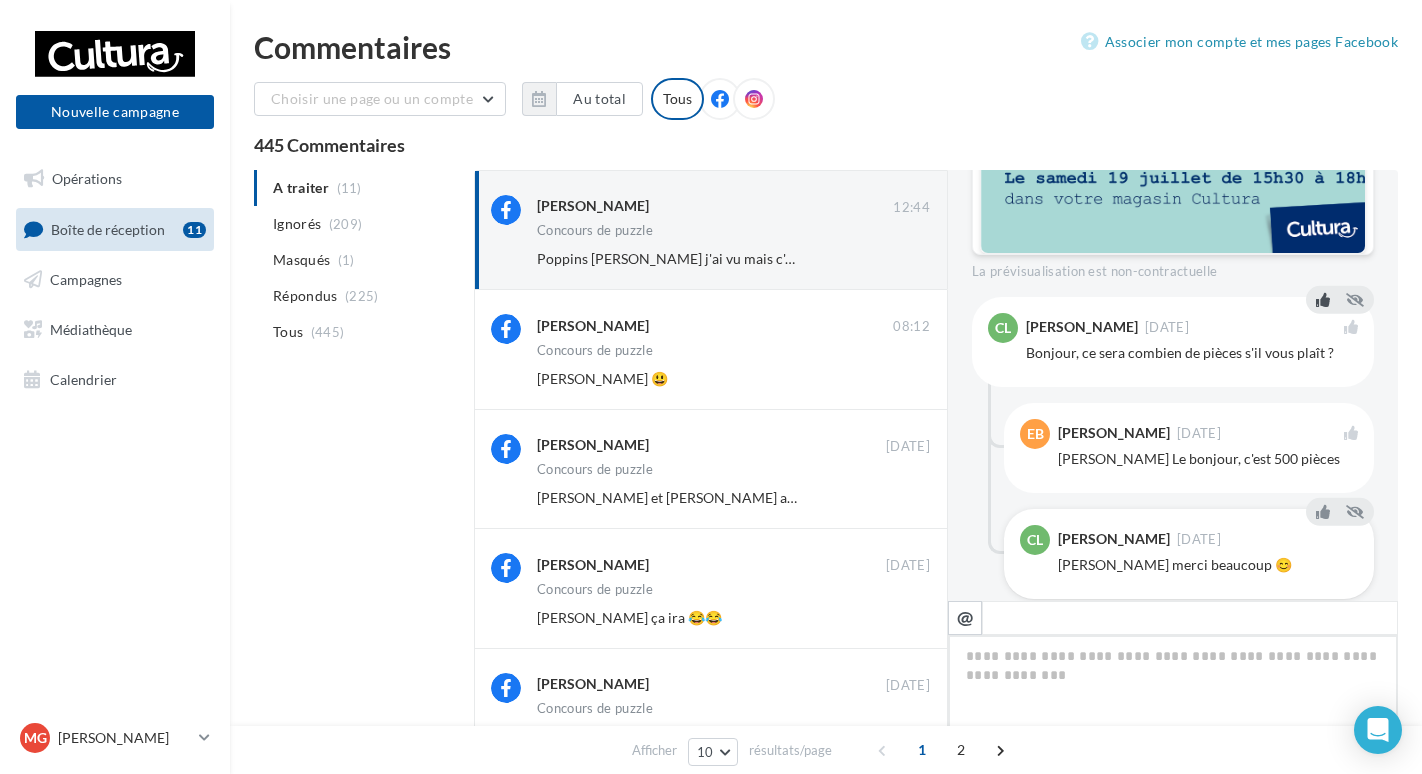 scroll, scrollTop: 1246, scrollLeft: 0, axis: vertical 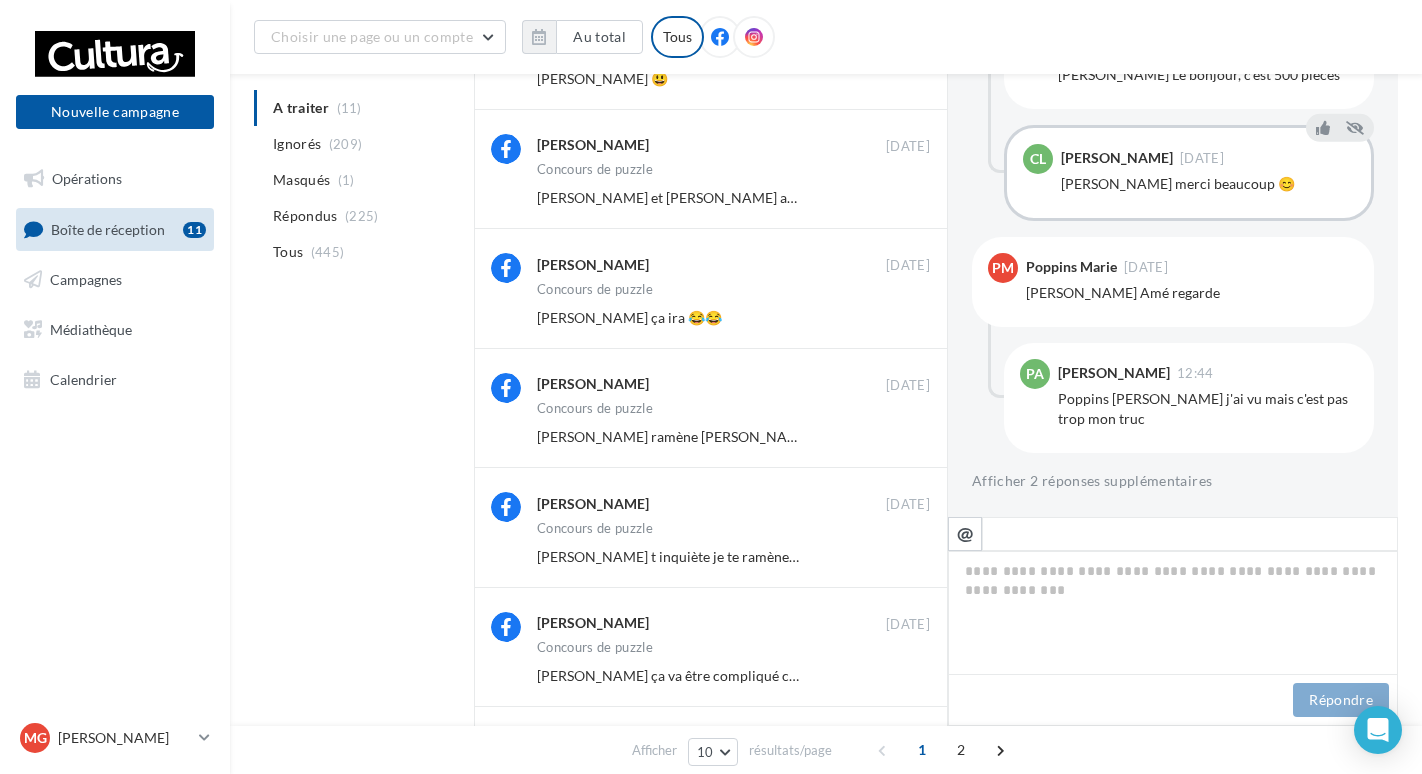 click on "Céline Le
07 juil." at bounding box center (1208, 158) 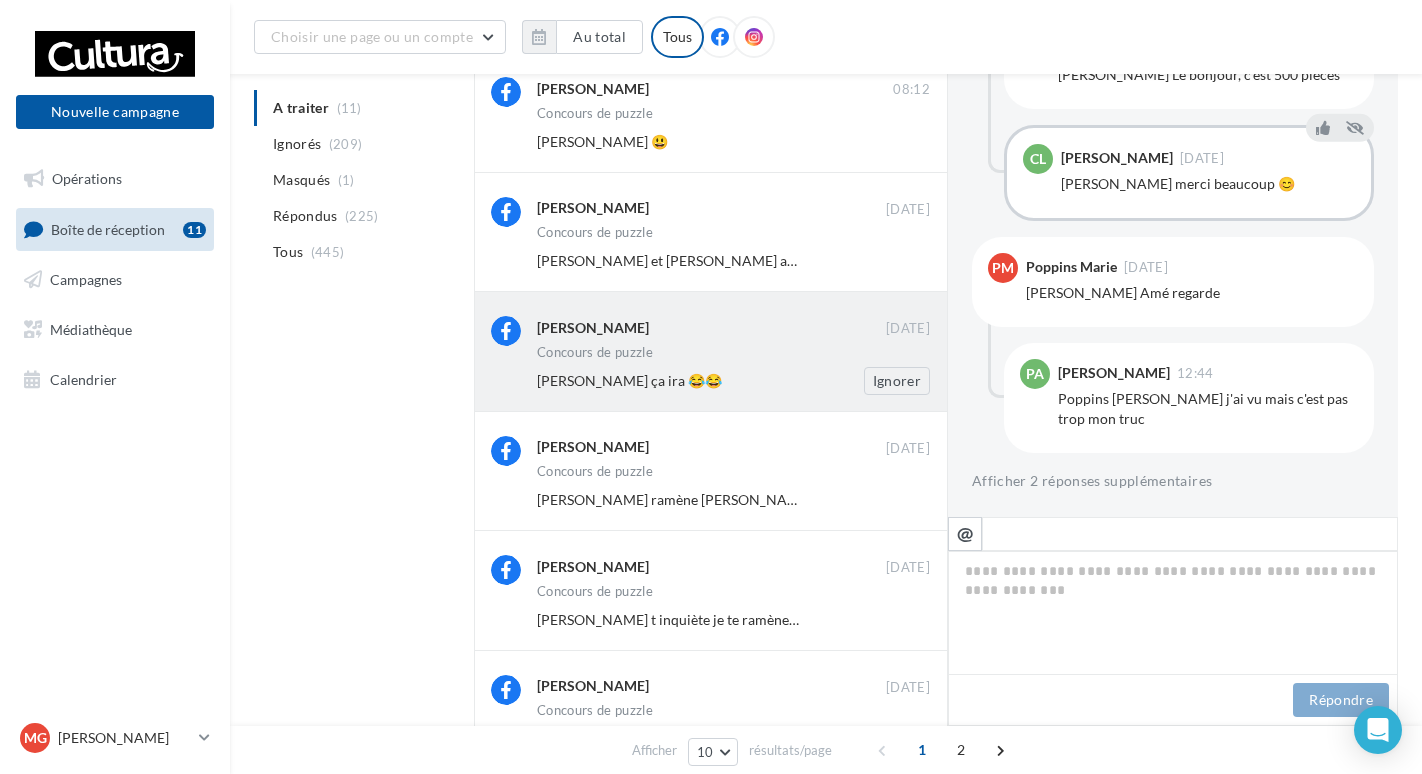 scroll, scrollTop: 38, scrollLeft: 0, axis: vertical 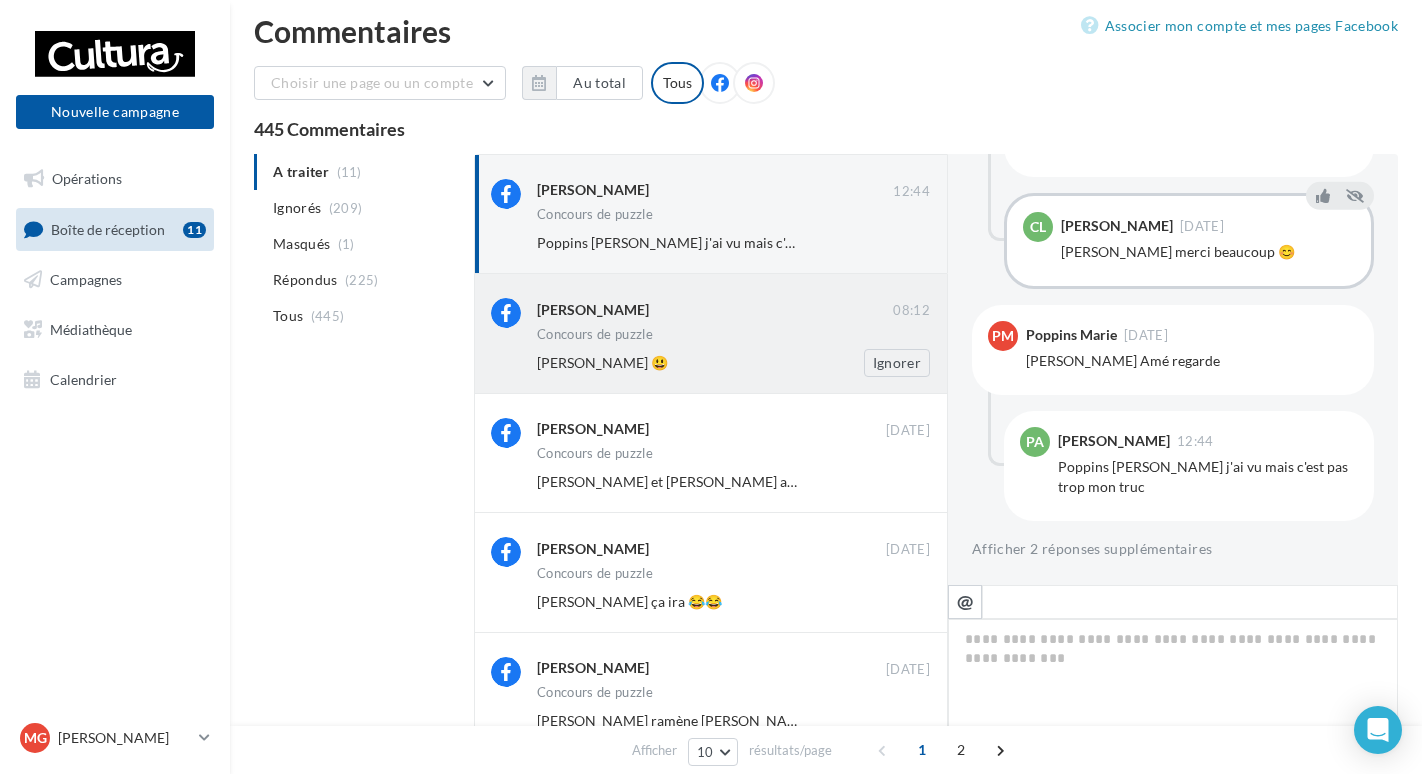 click on "Maxime Aubry 😃
Ignorer" at bounding box center [741, 363] 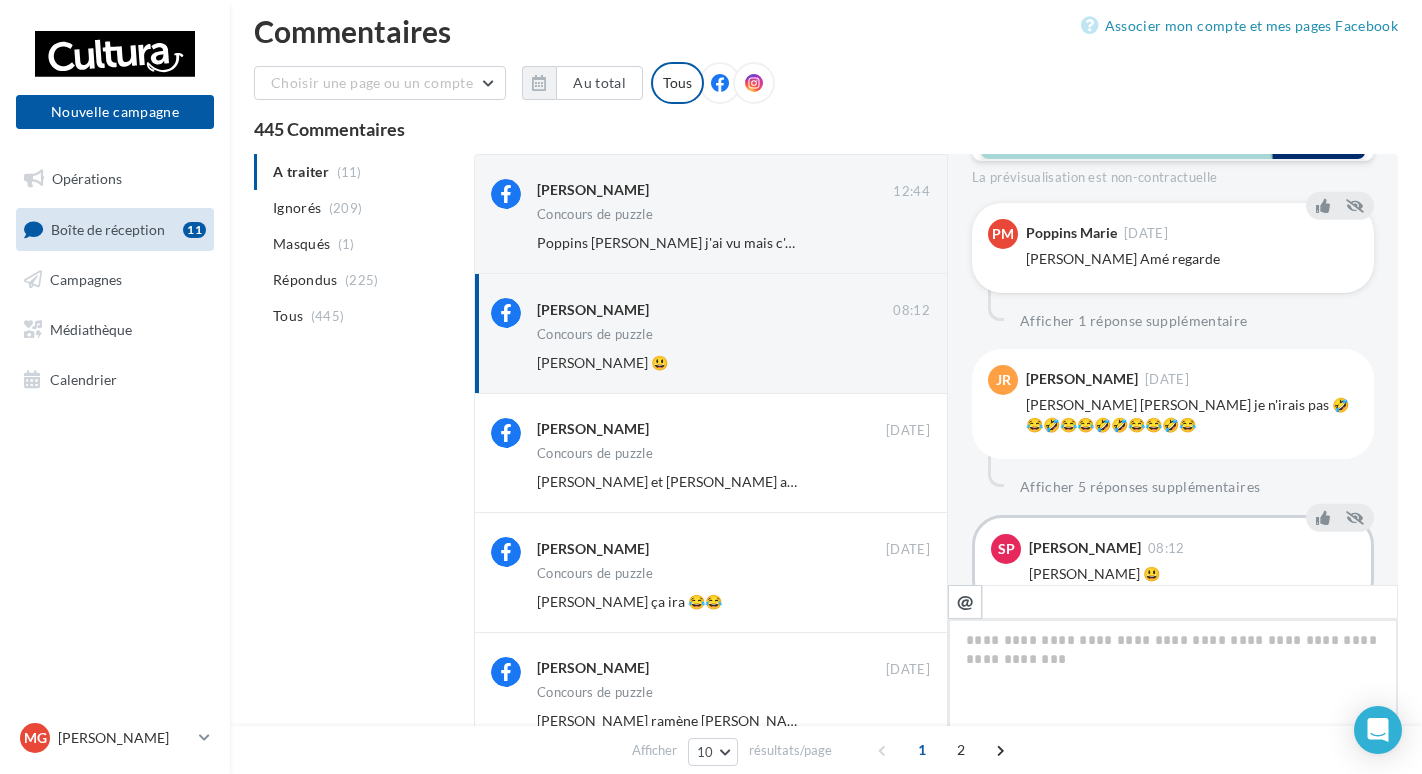scroll, scrollTop: 990, scrollLeft: 0, axis: vertical 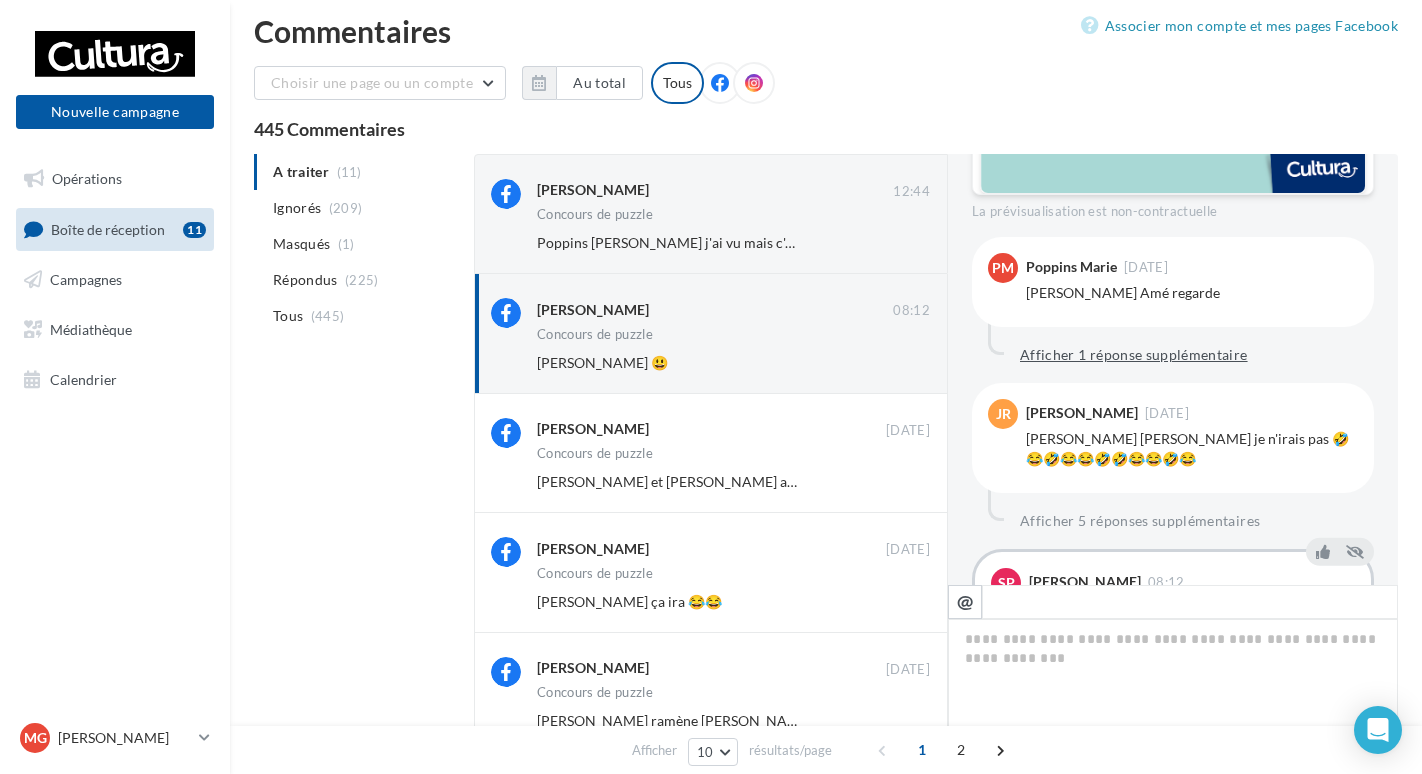 click on "Afficher 1 réponse supplémentaire" at bounding box center (1134, 355) 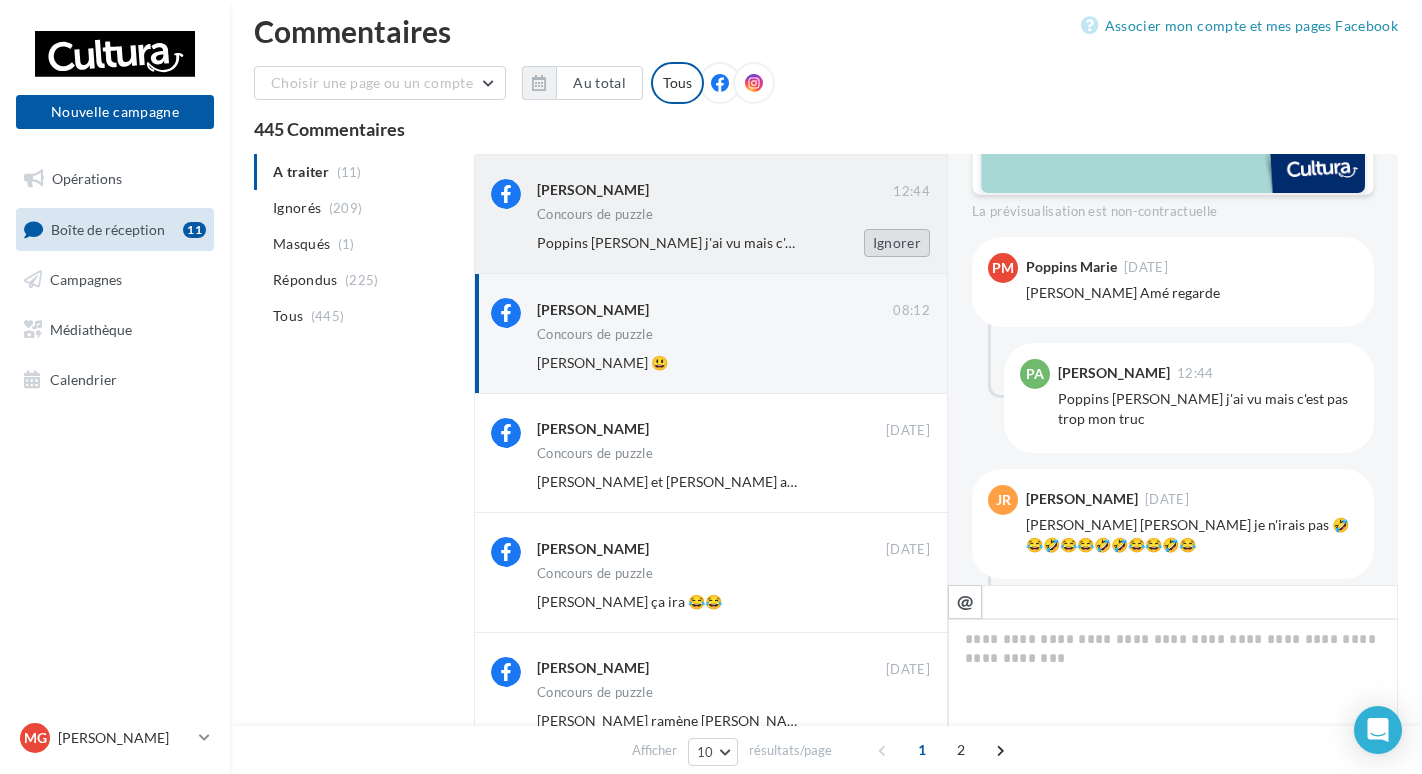 click on "Ignorer" at bounding box center [897, 243] 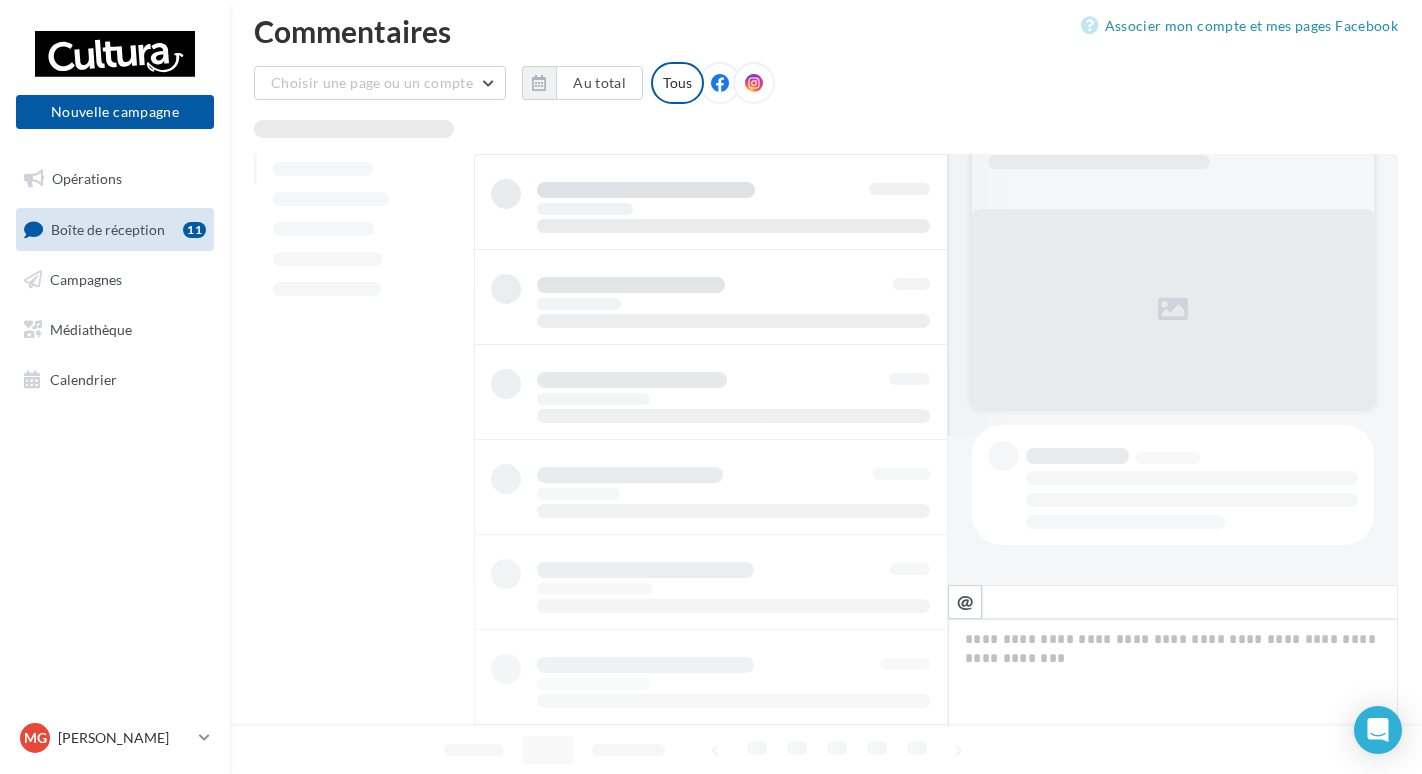 scroll, scrollTop: 149, scrollLeft: 0, axis: vertical 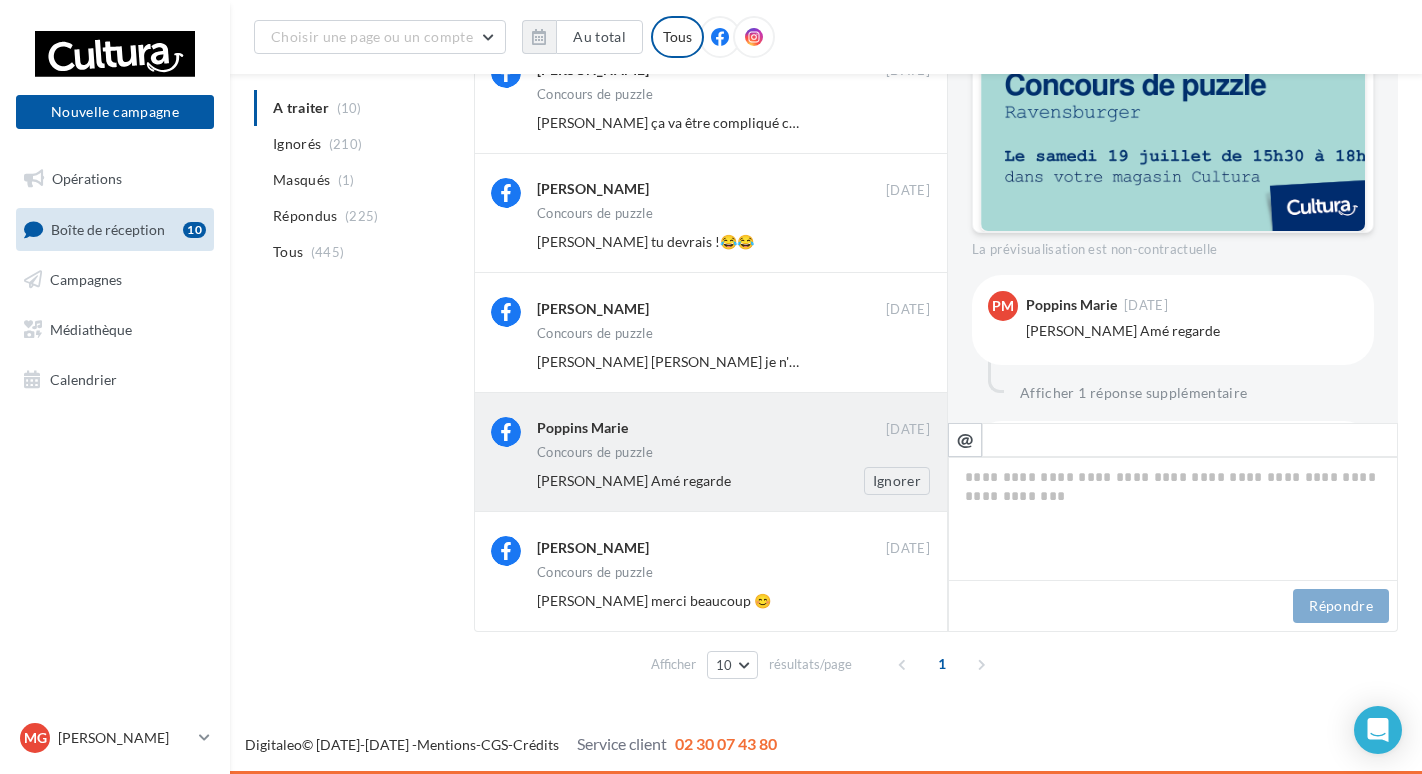 click on "Poppins Marie
07 juil.
Concours de puzzle
Perrine Amé regarde
Ignorer" at bounding box center [733, 456] 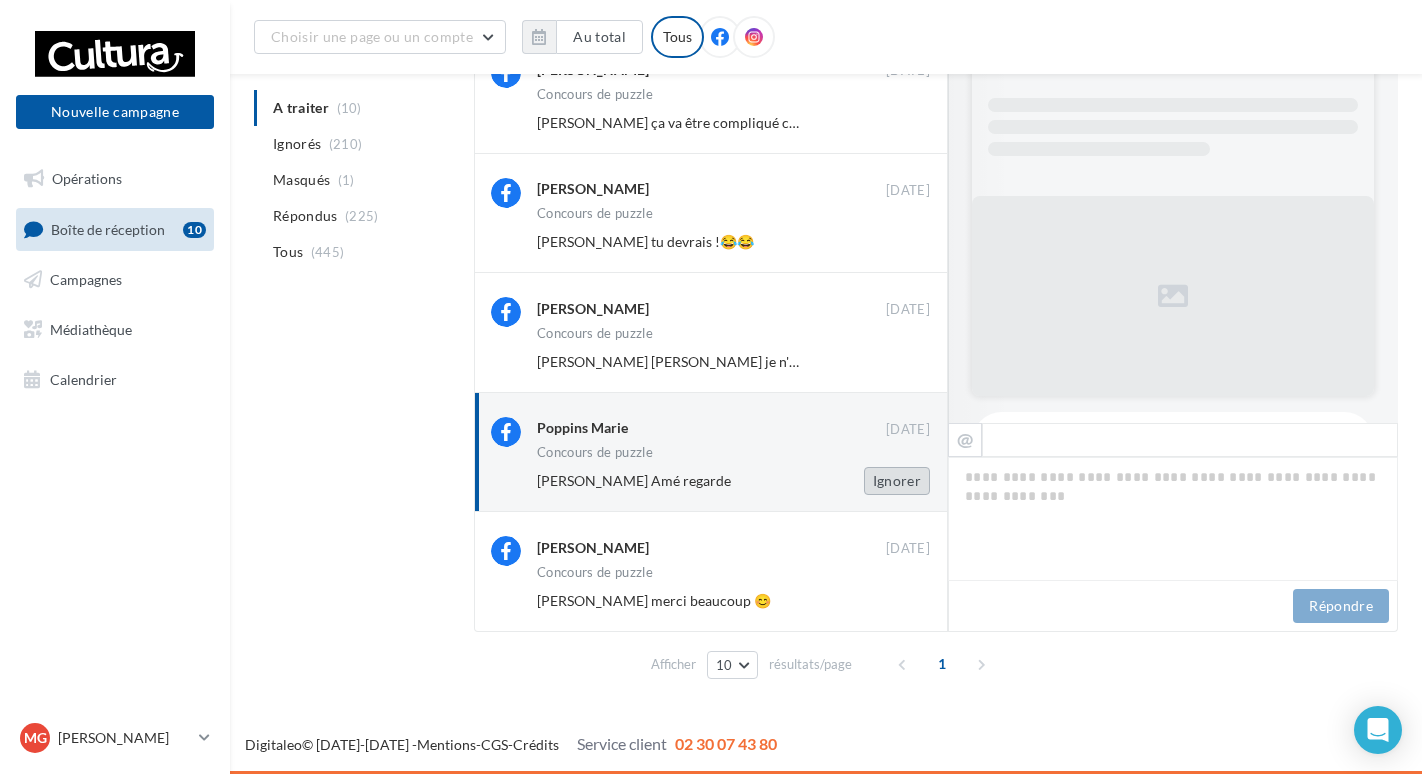 click on "Ignorer" at bounding box center (897, 481) 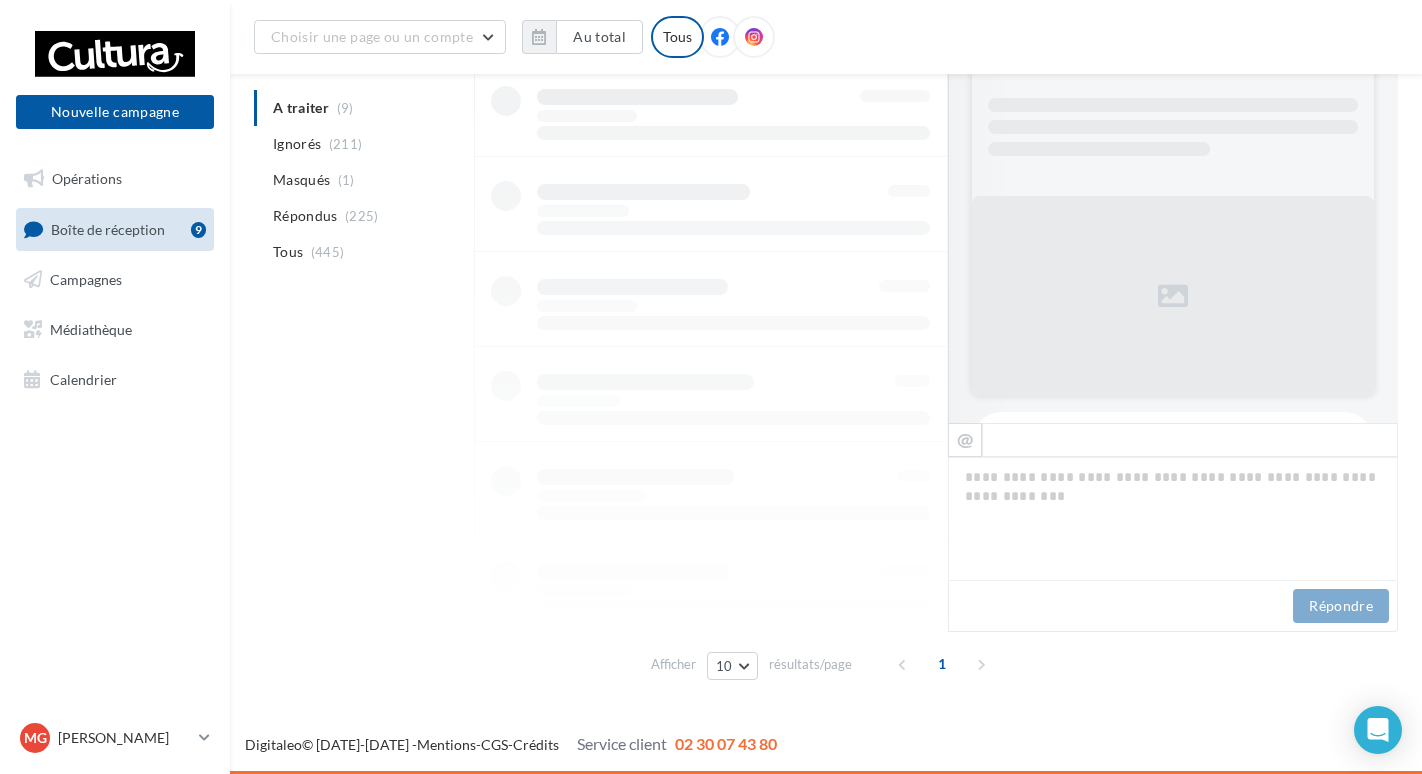 scroll, scrollTop: 630, scrollLeft: 0, axis: vertical 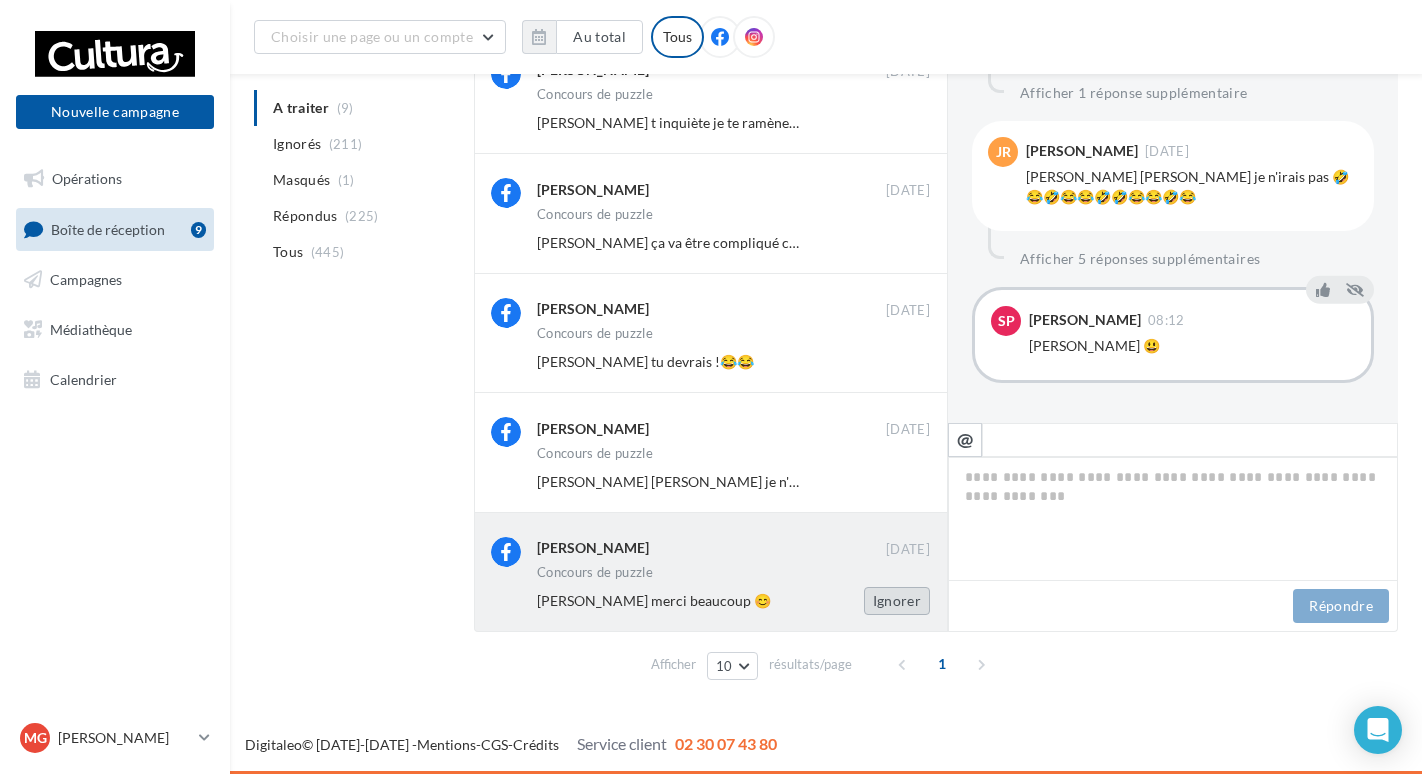 click on "Ignorer" at bounding box center (897, 601) 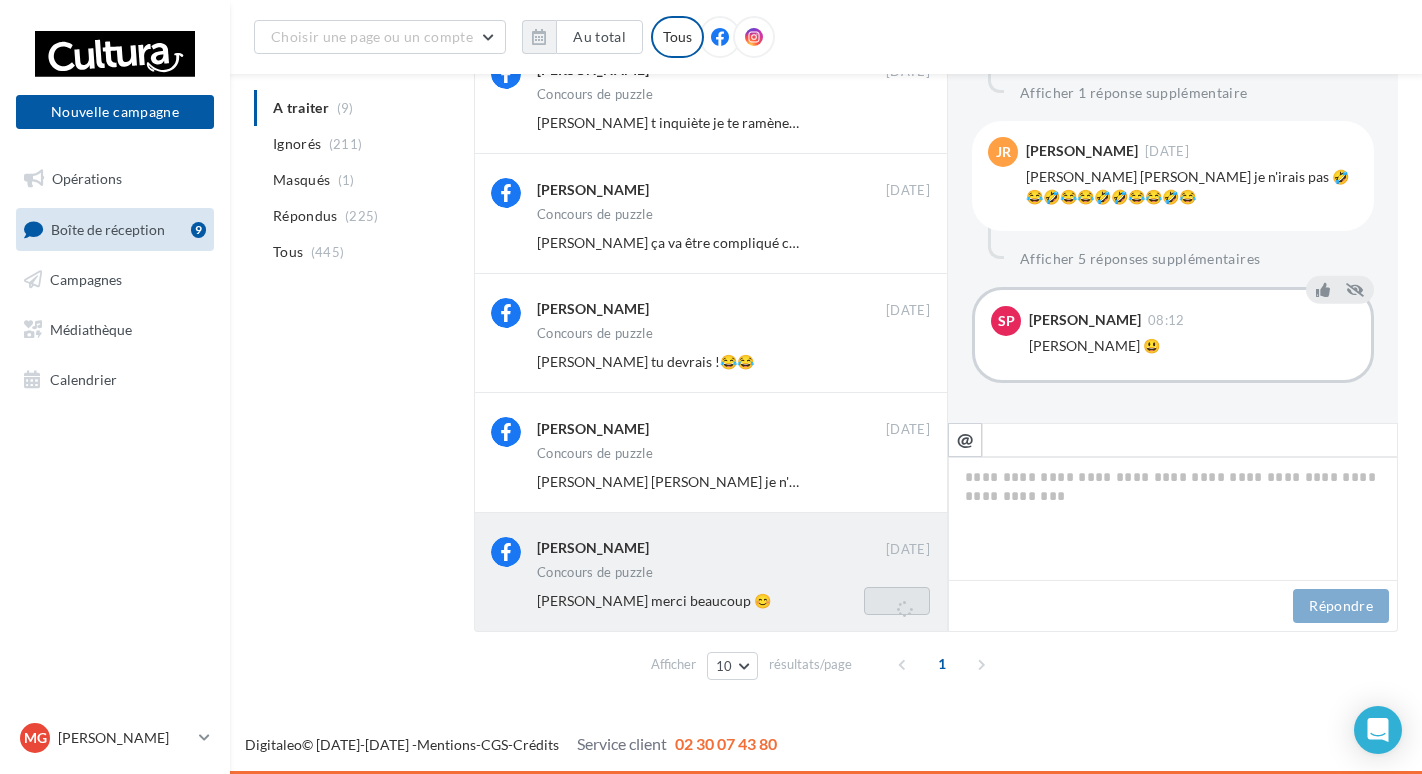 scroll, scrollTop: 149, scrollLeft: 0, axis: vertical 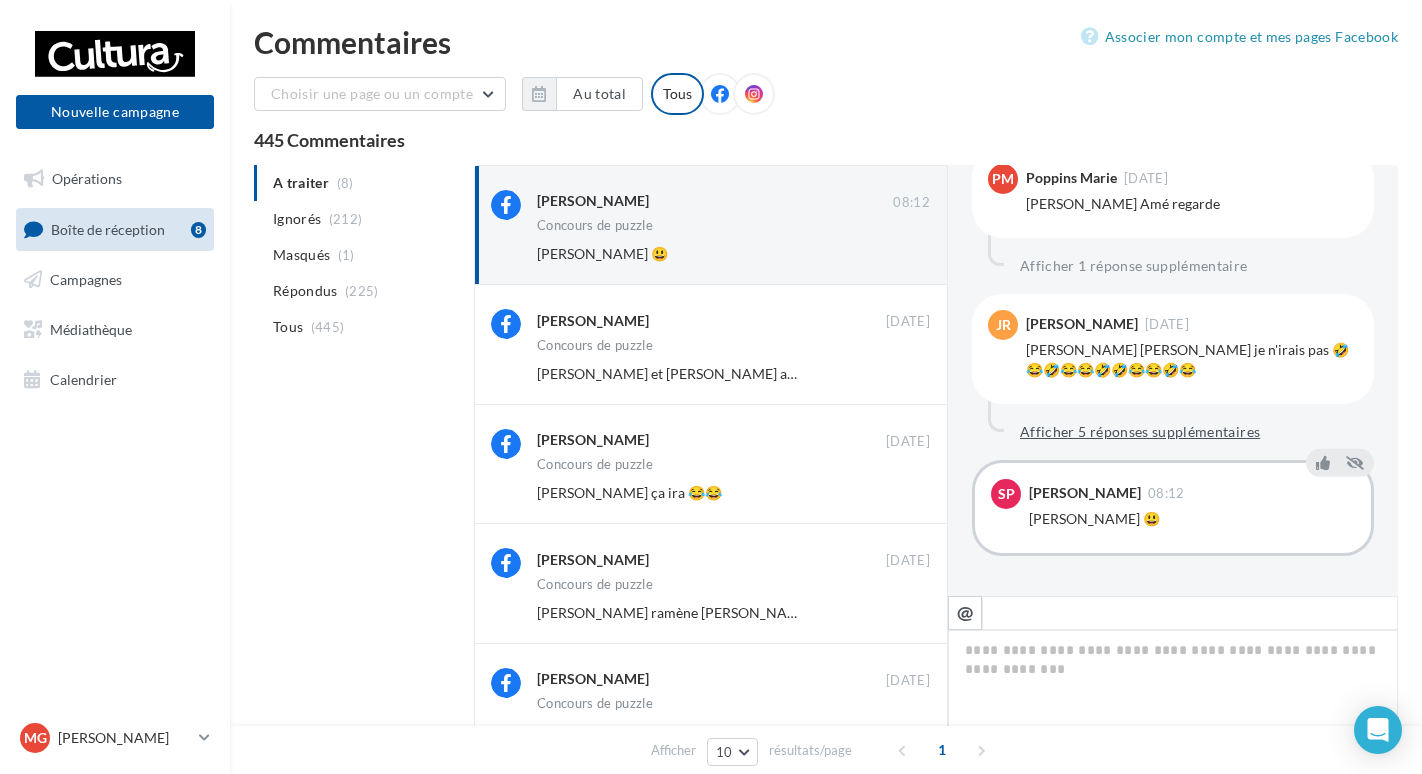 click on "Afficher 5 réponses supplémentaires" at bounding box center [1140, 432] 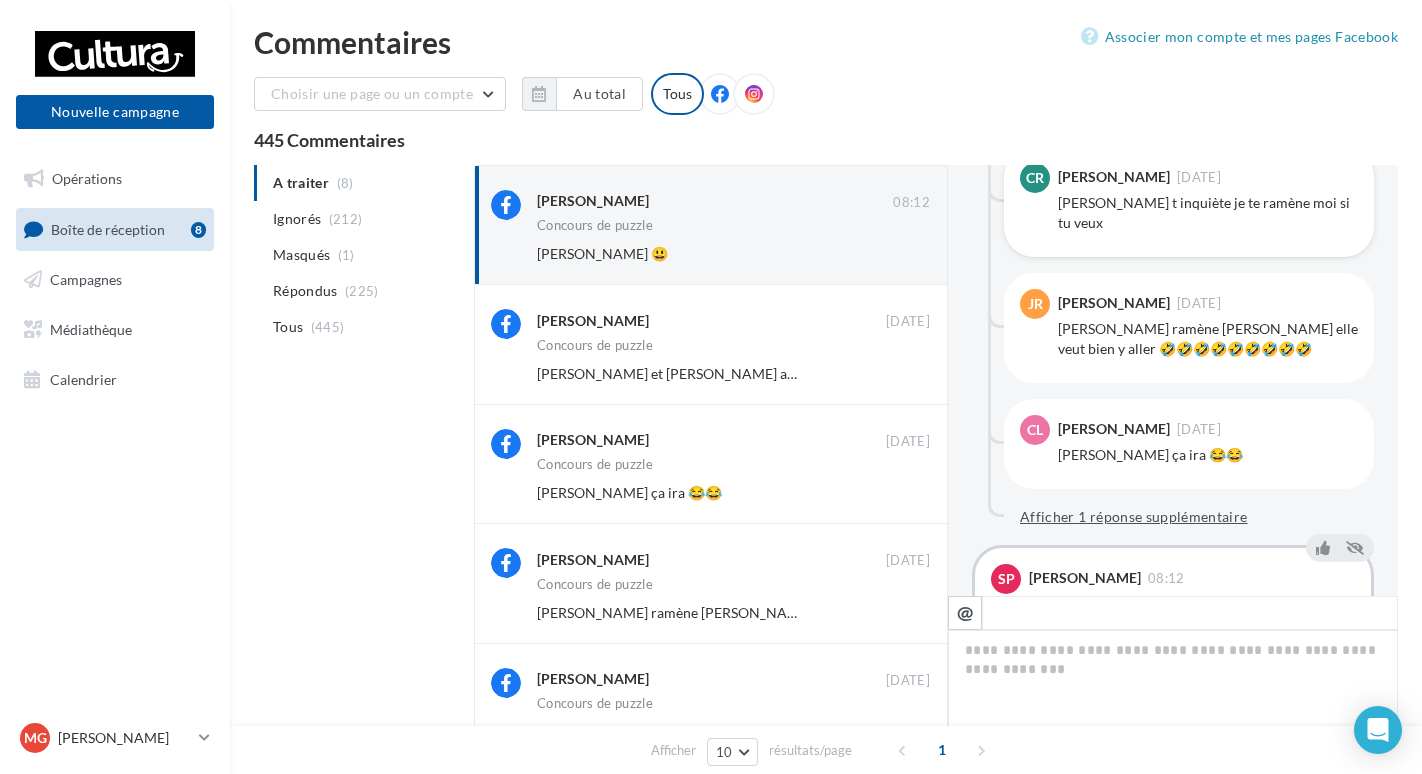 scroll, scrollTop: 1690, scrollLeft: 0, axis: vertical 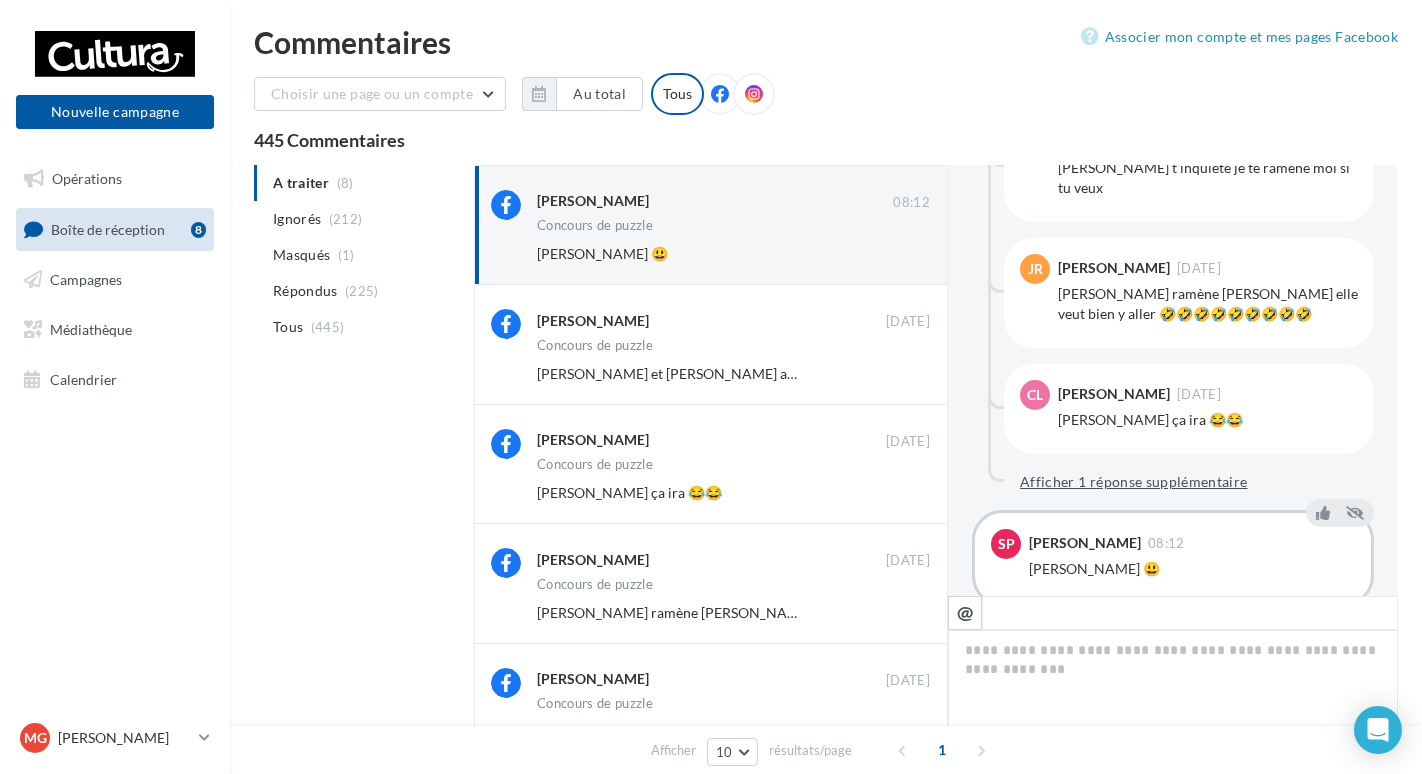 click on "Afficher 1 réponse supplémentaire" at bounding box center [1134, 482] 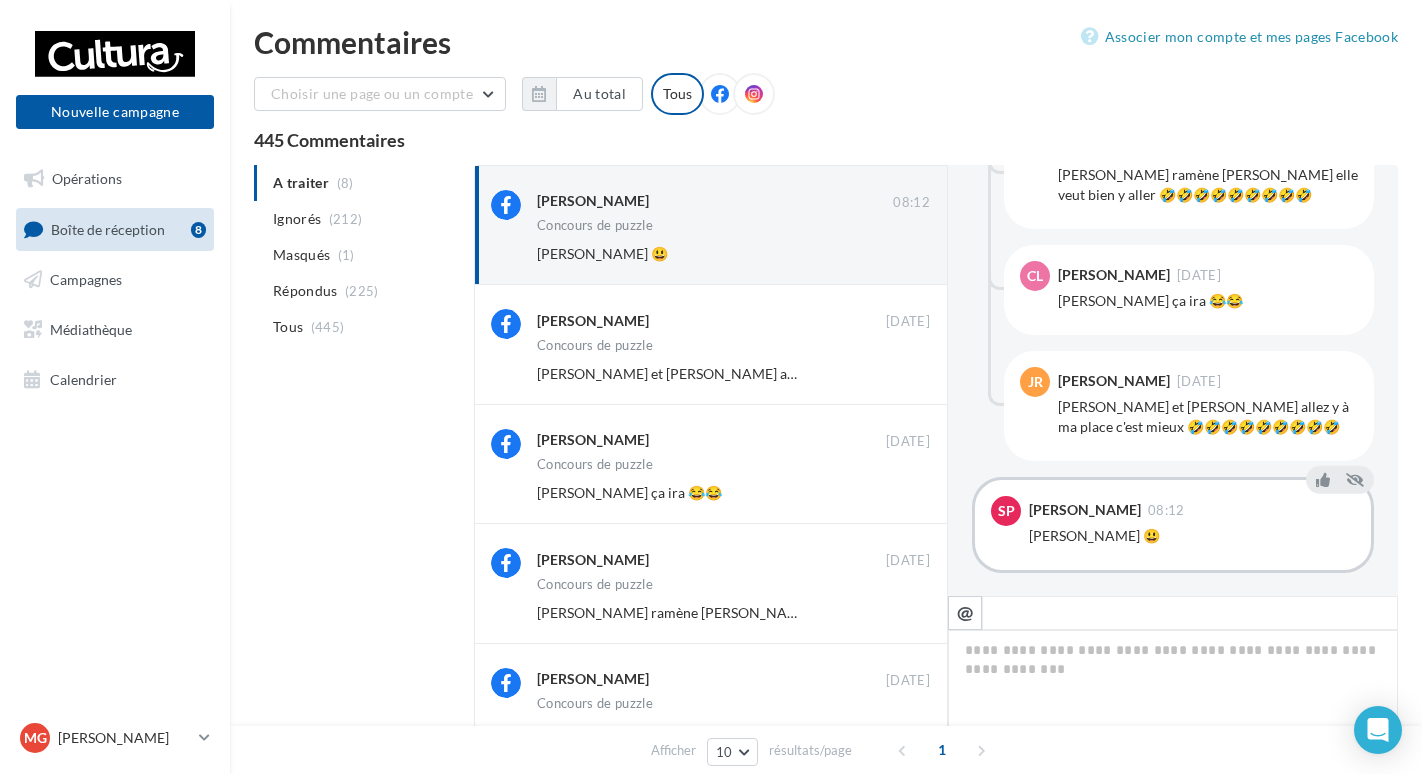 scroll, scrollTop: 1826, scrollLeft: 0, axis: vertical 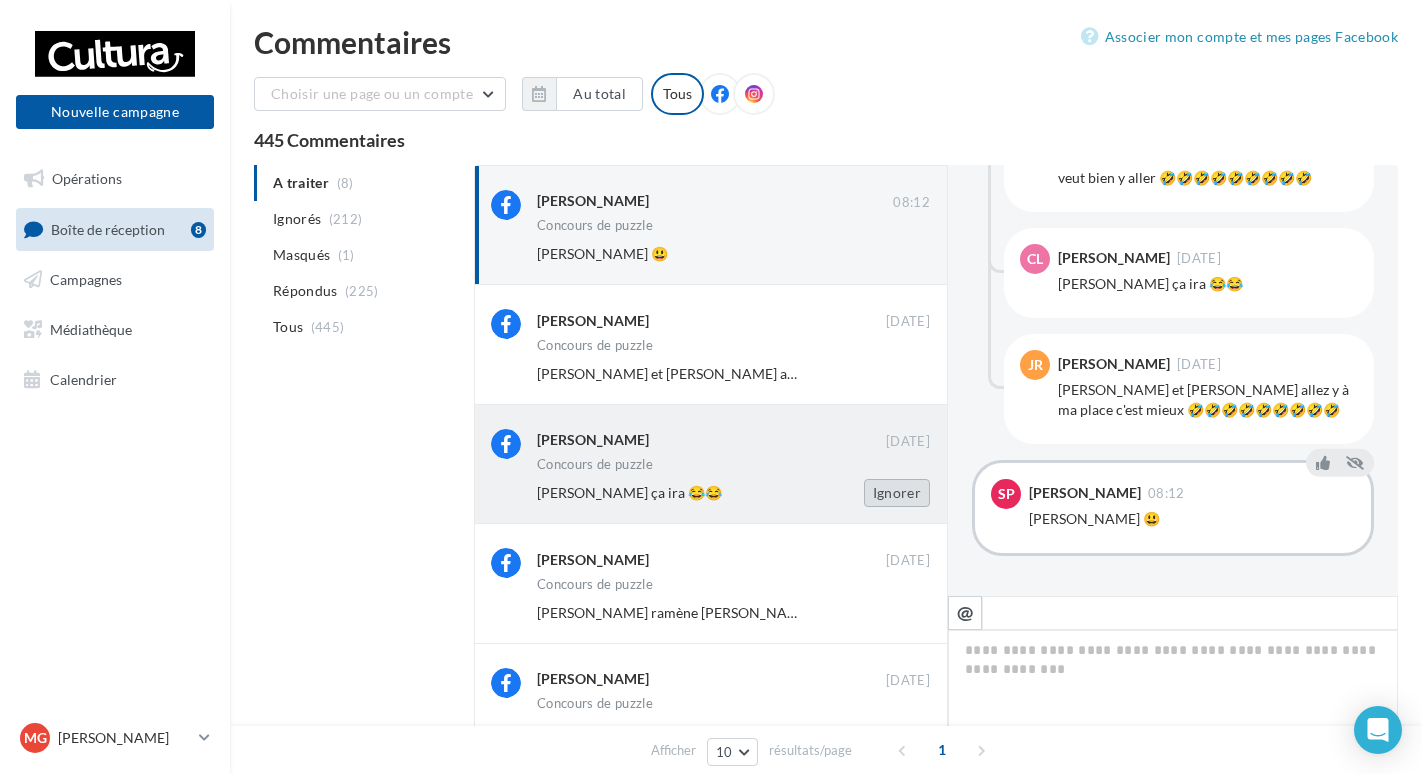 click on "Ignorer" at bounding box center (897, 493) 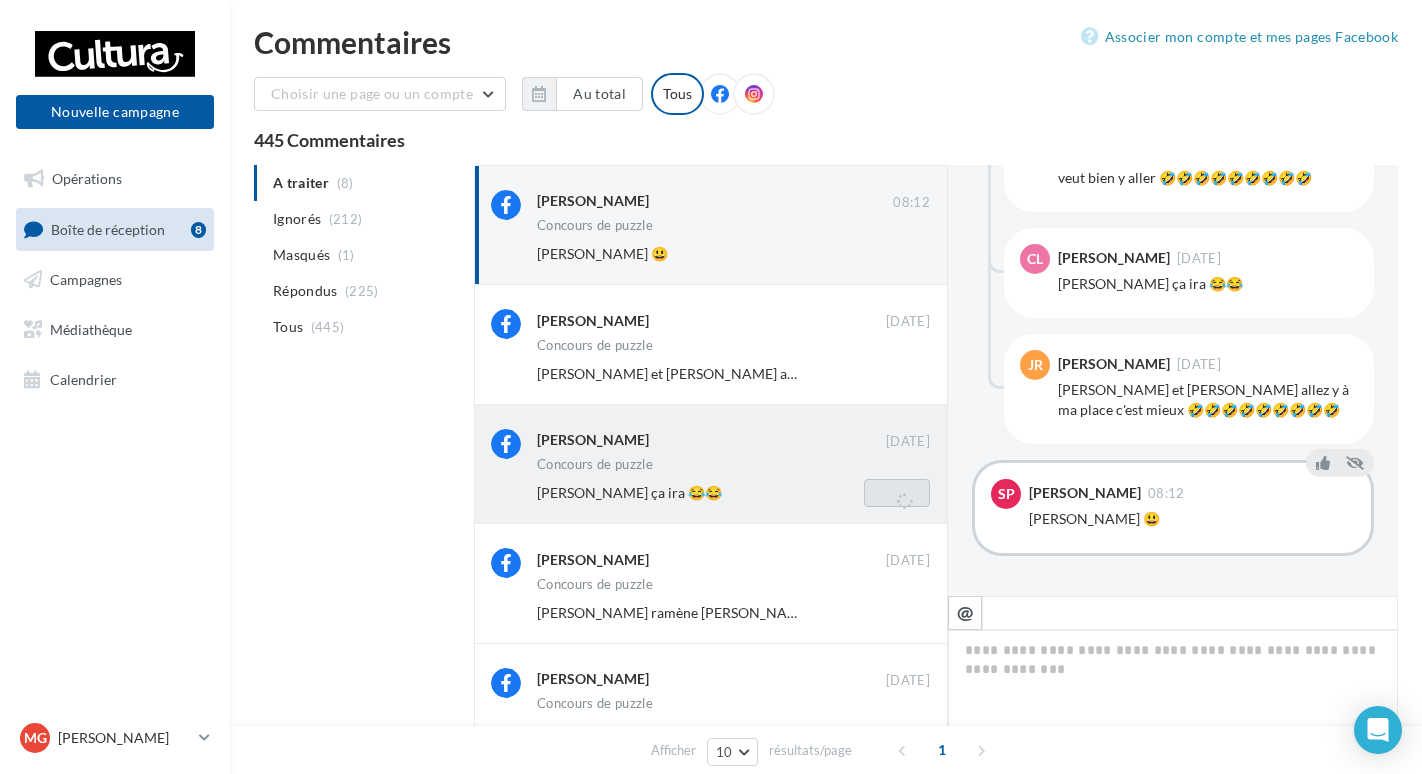 scroll, scrollTop: 149, scrollLeft: 0, axis: vertical 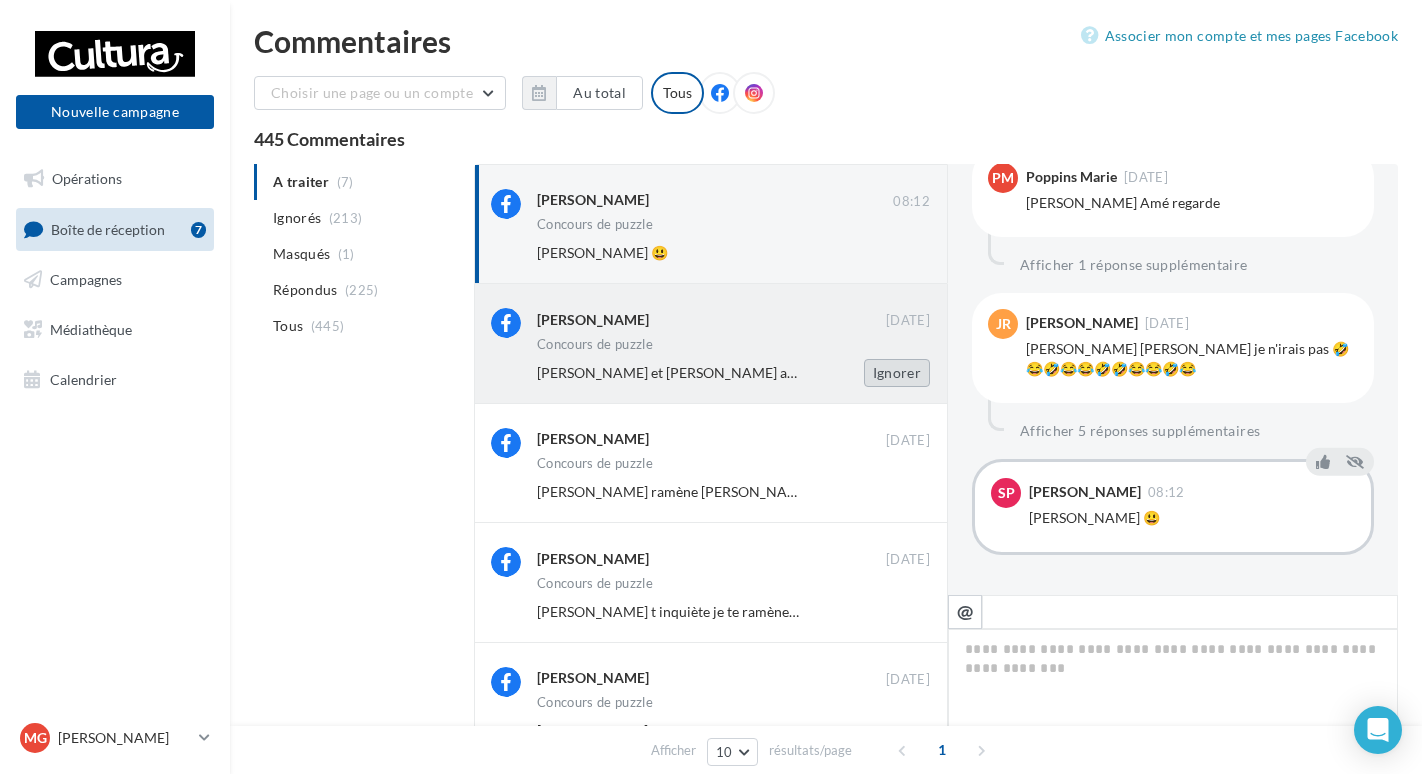 click on "Ignorer" at bounding box center (897, 373) 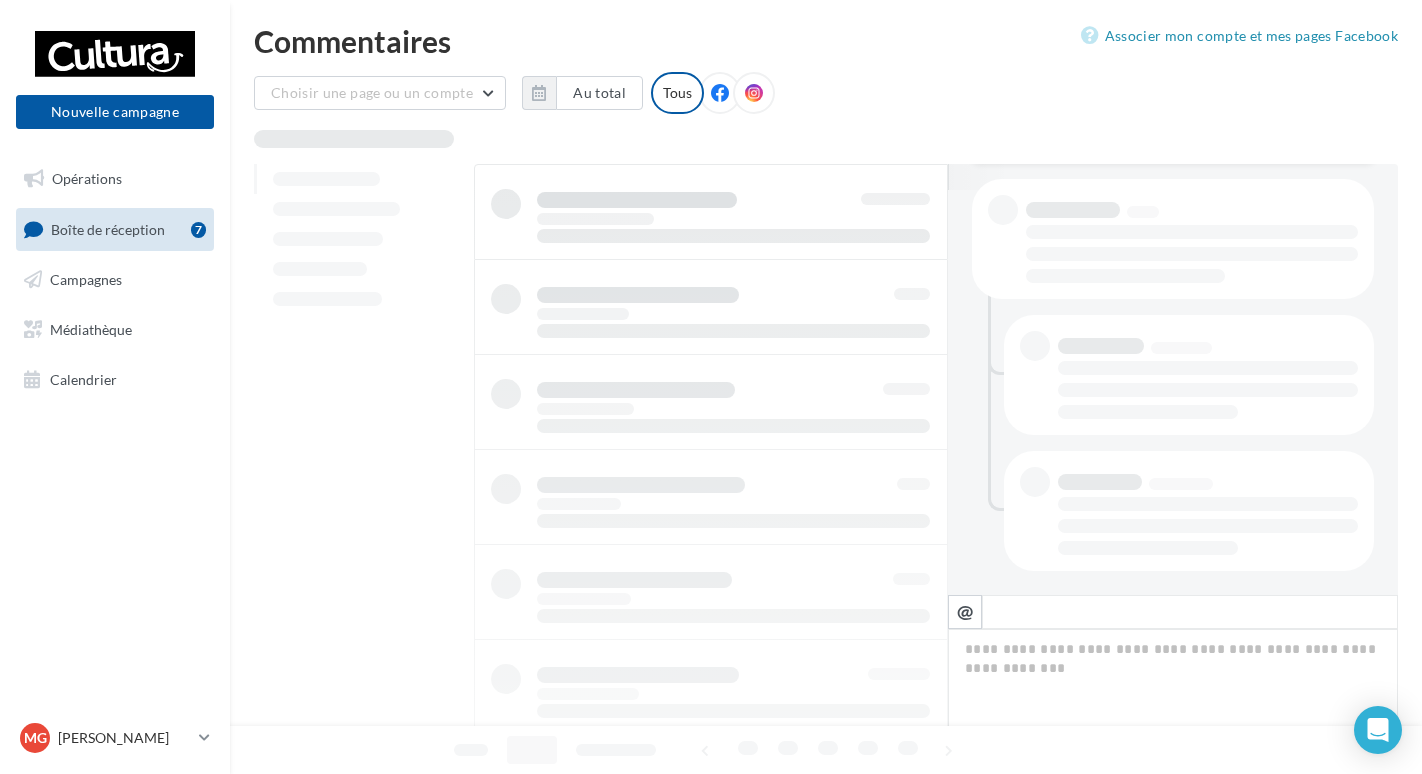 scroll, scrollTop: 405, scrollLeft: 0, axis: vertical 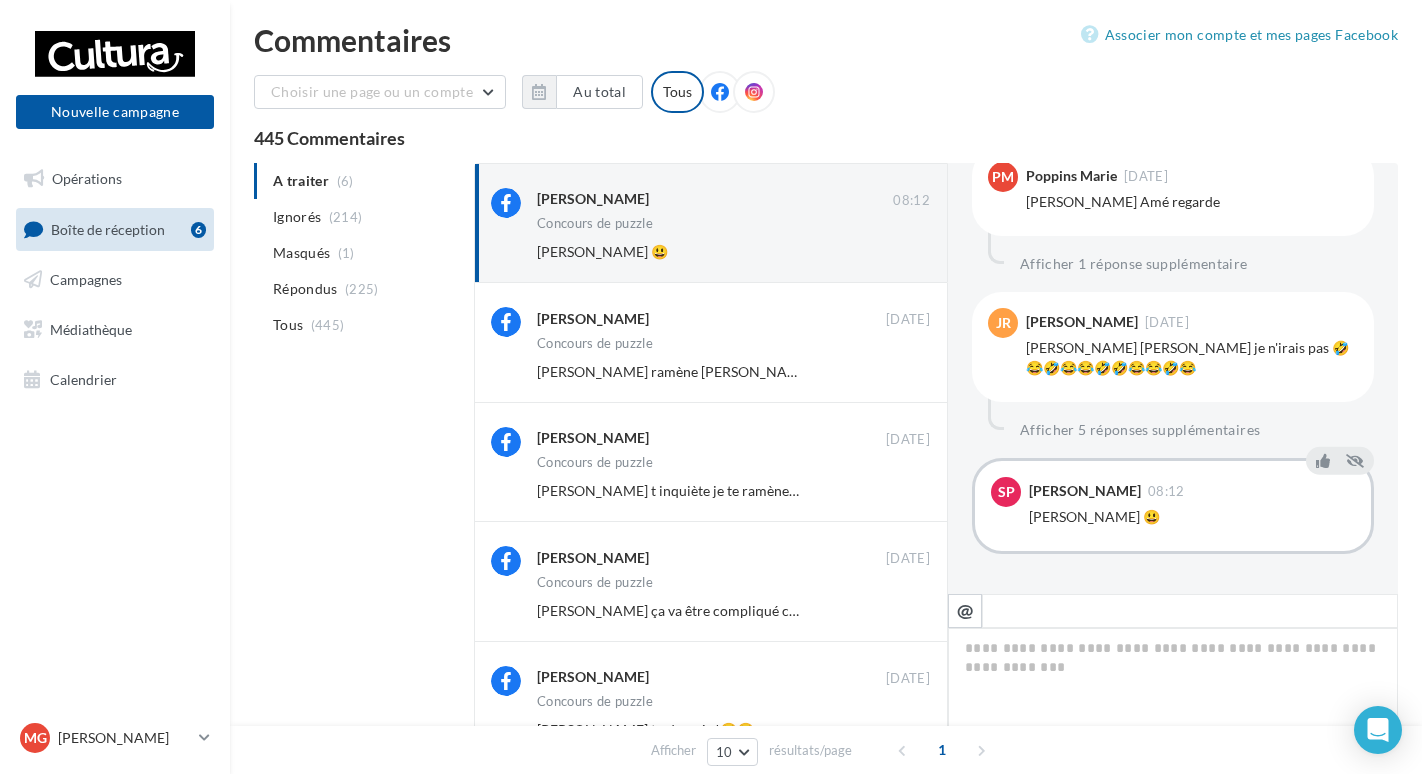click on "Ignorer" at bounding box center (897, 372) 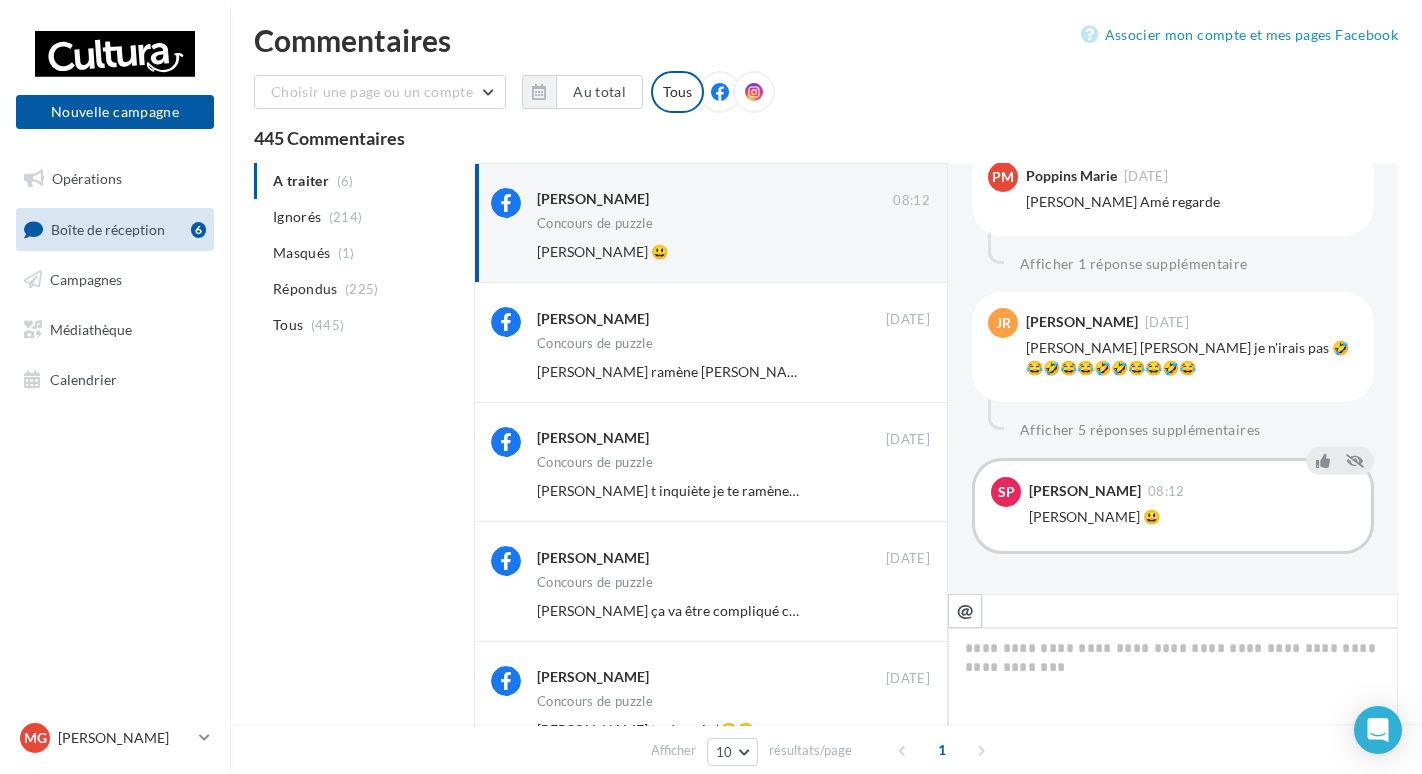 scroll, scrollTop: 269, scrollLeft: 0, axis: vertical 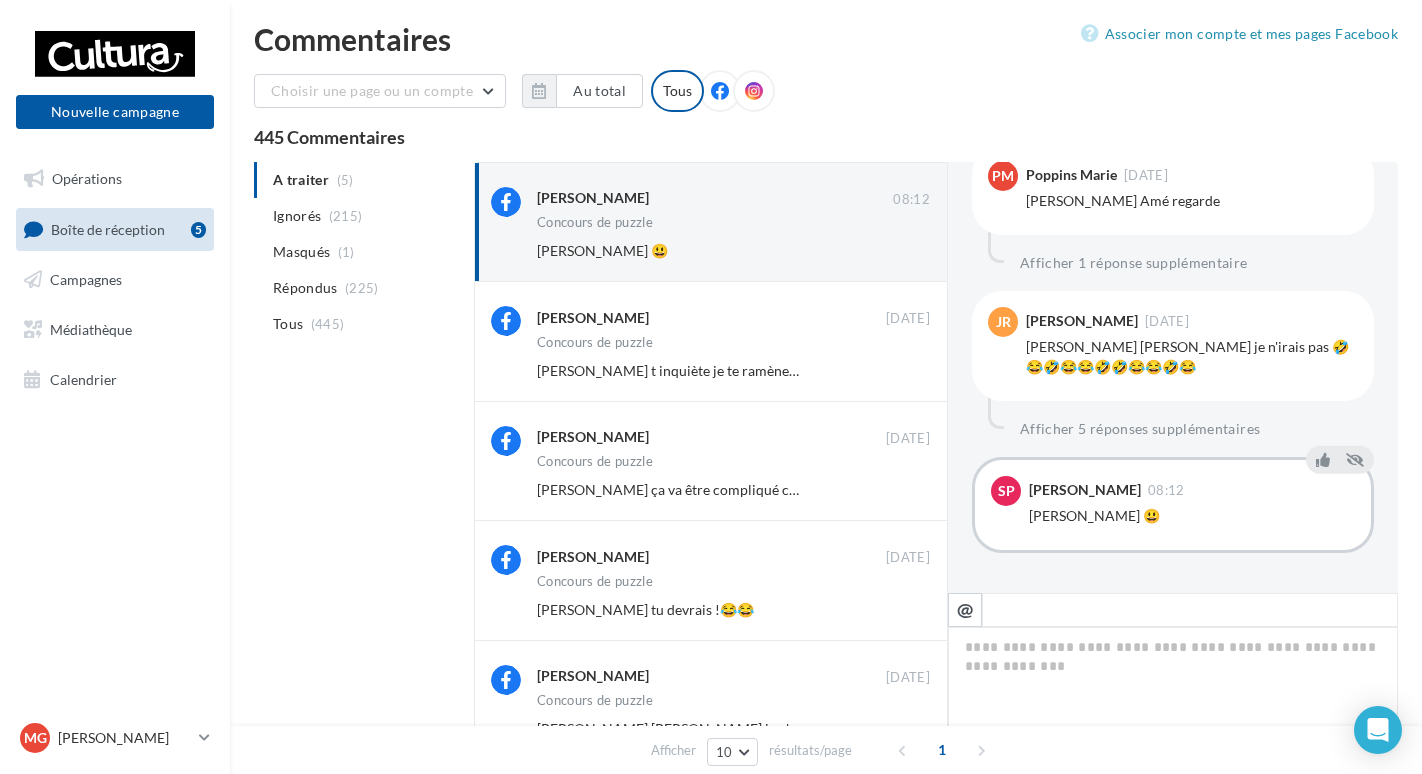 click on "Ignorer" at bounding box center [897, 371] 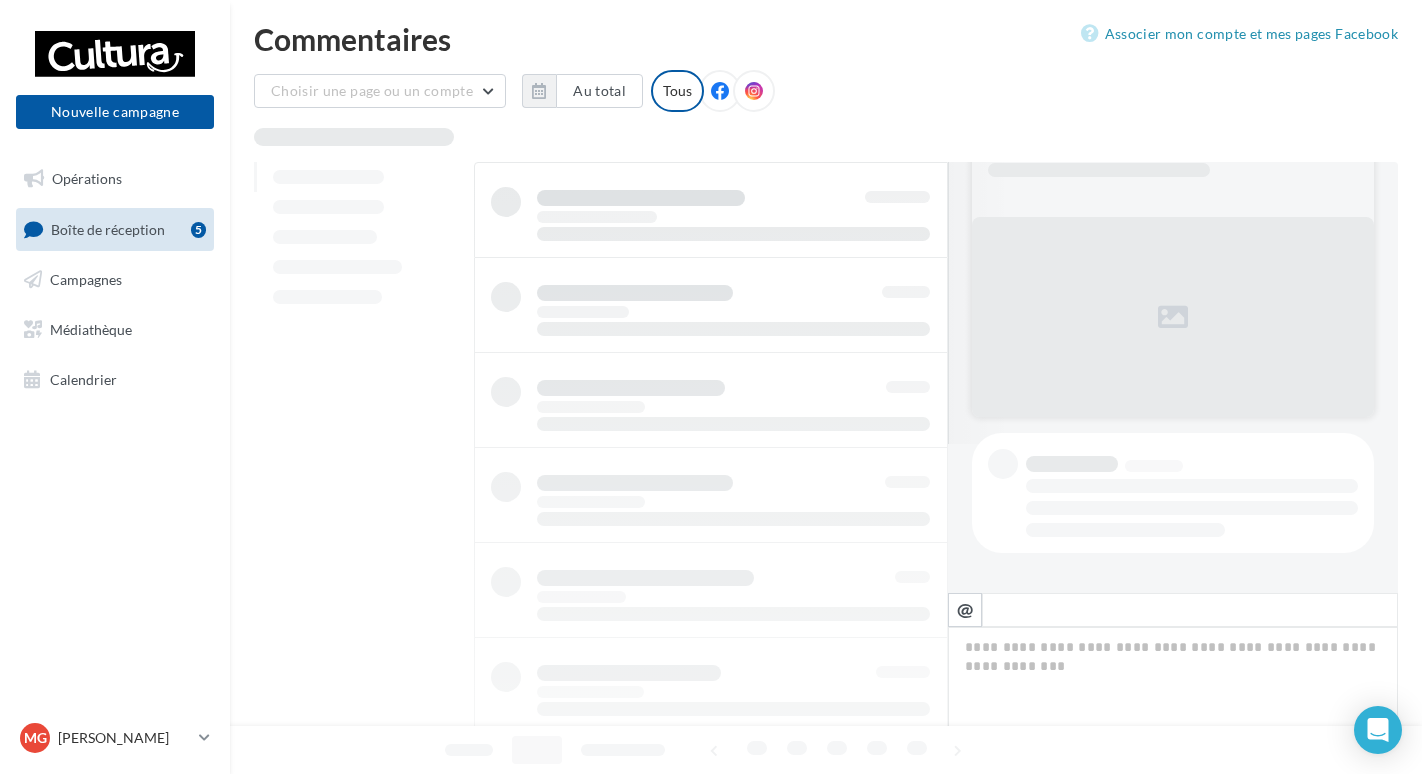 scroll, scrollTop: 149, scrollLeft: 0, axis: vertical 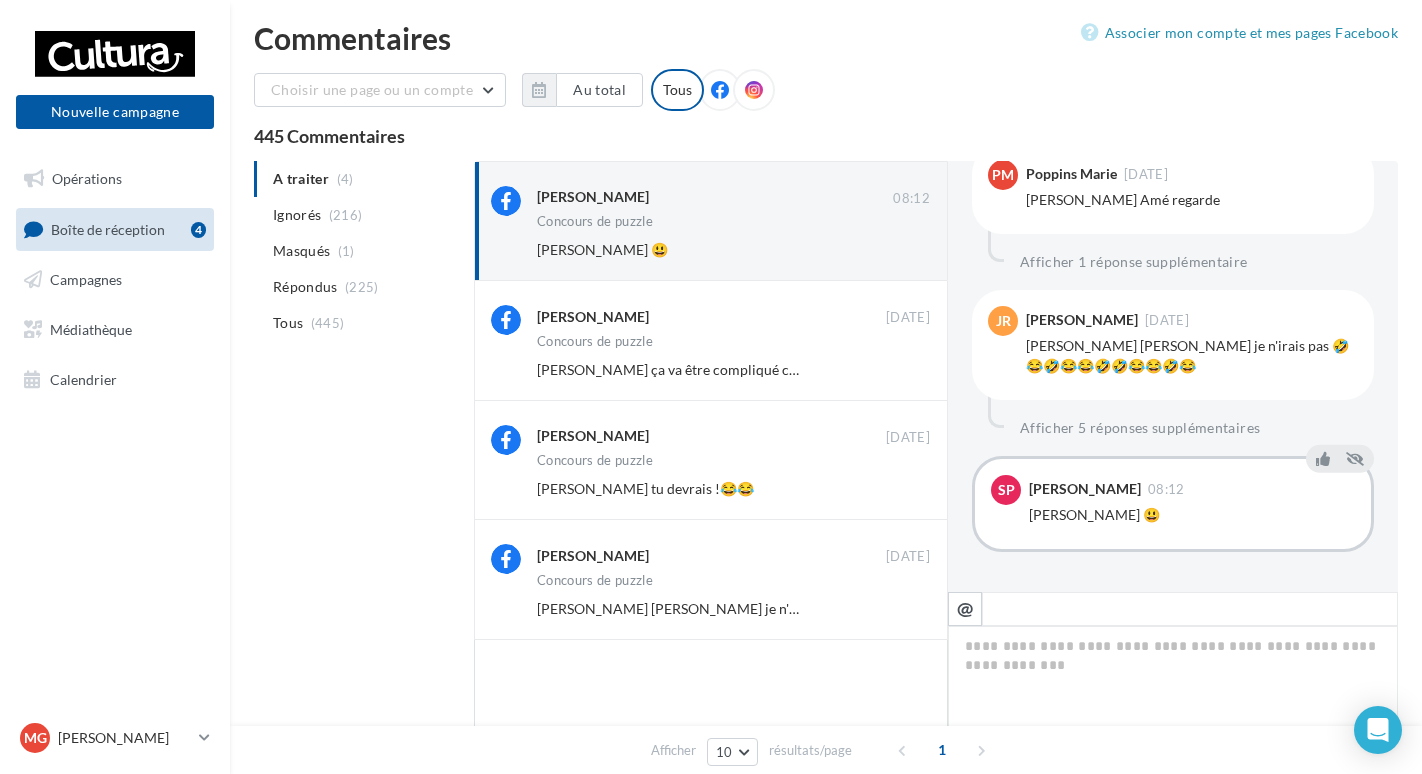 click on "Ignorer" at bounding box center [897, 370] 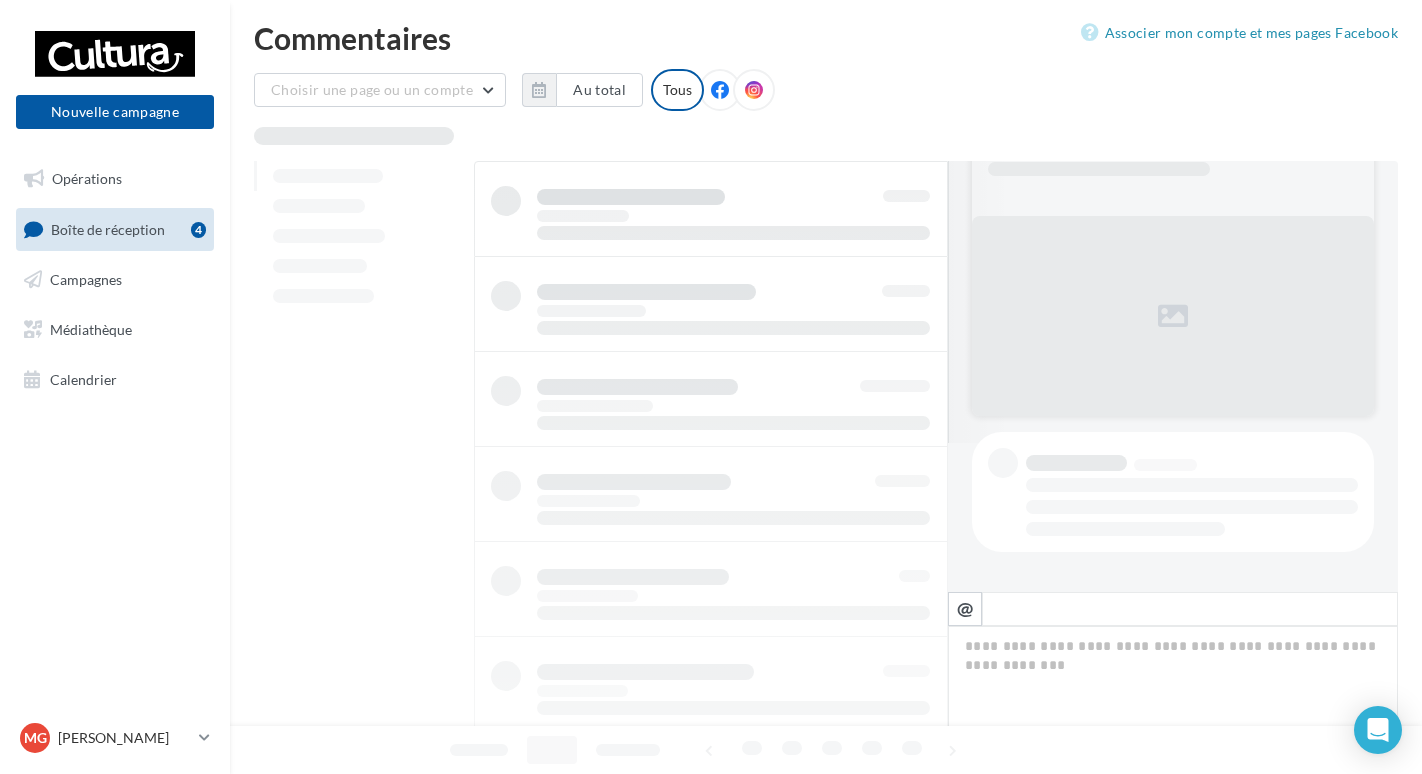 scroll, scrollTop: 149, scrollLeft: 0, axis: vertical 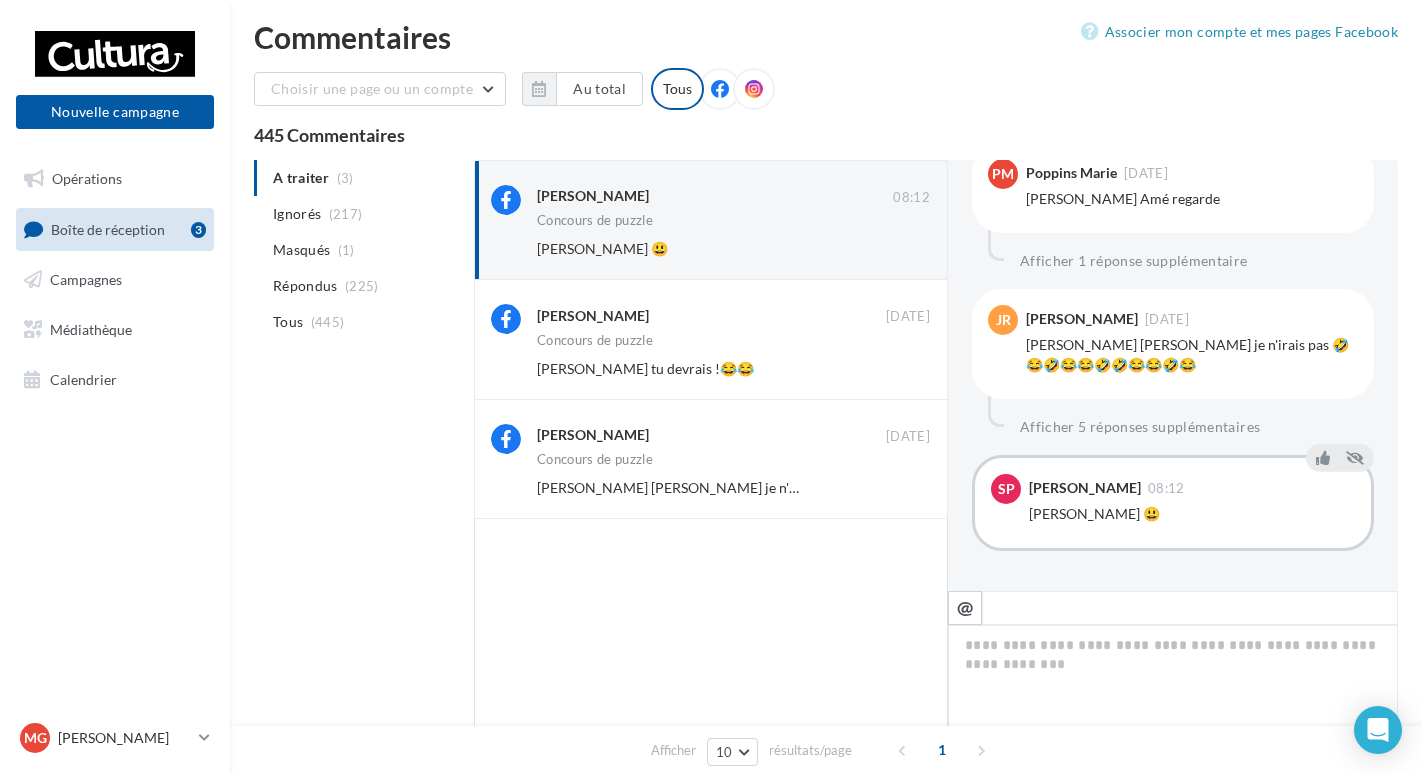 click on "Ignorer" at bounding box center [897, 369] 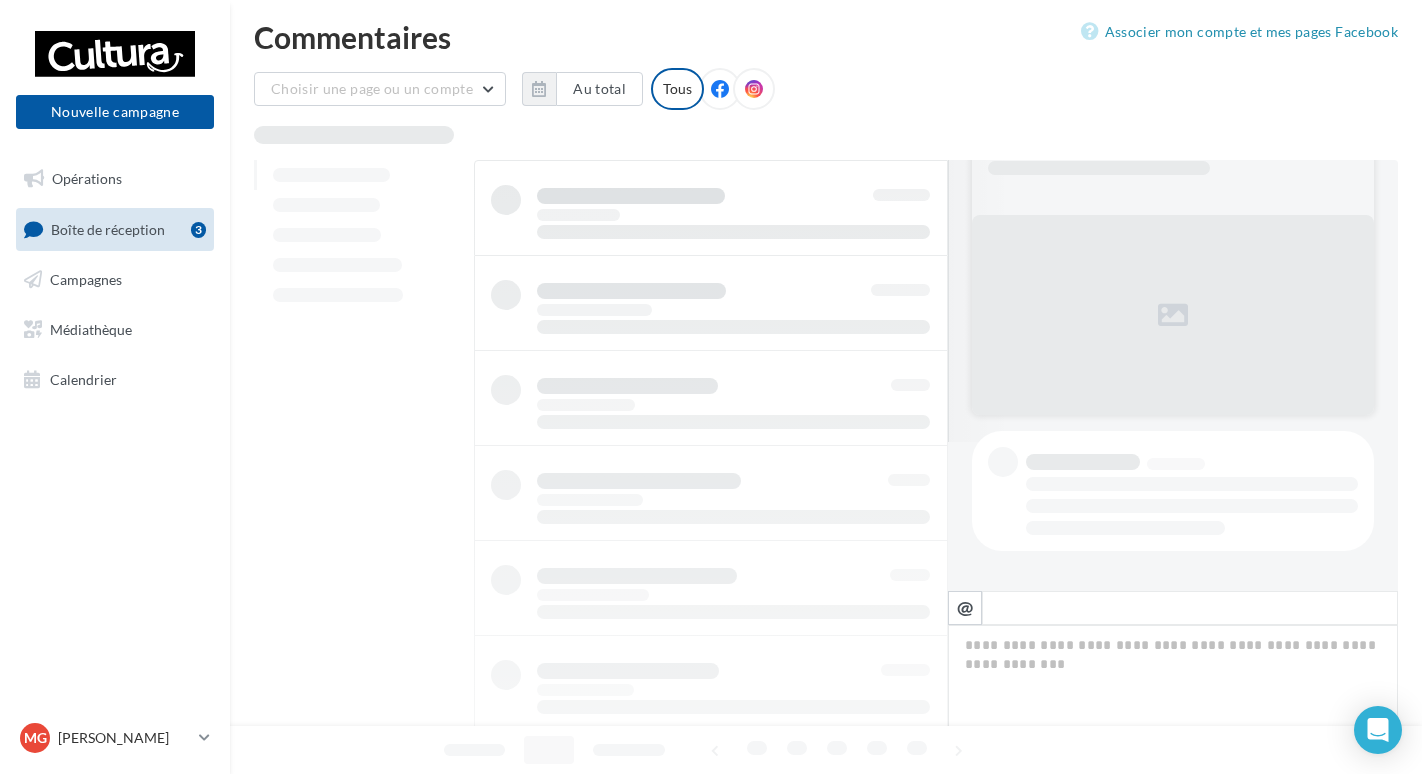 scroll, scrollTop: 149, scrollLeft: 0, axis: vertical 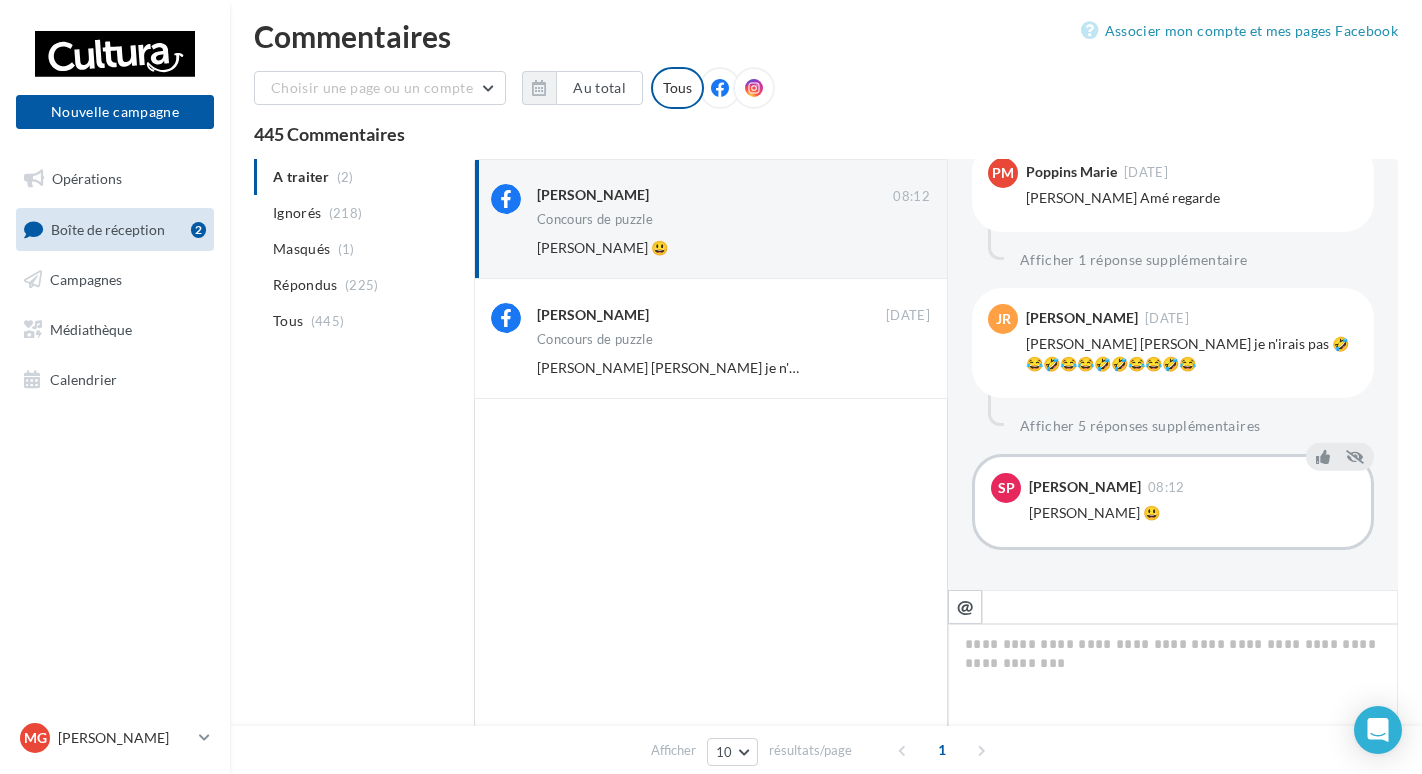 click on "Ignorer" at bounding box center (897, 368) 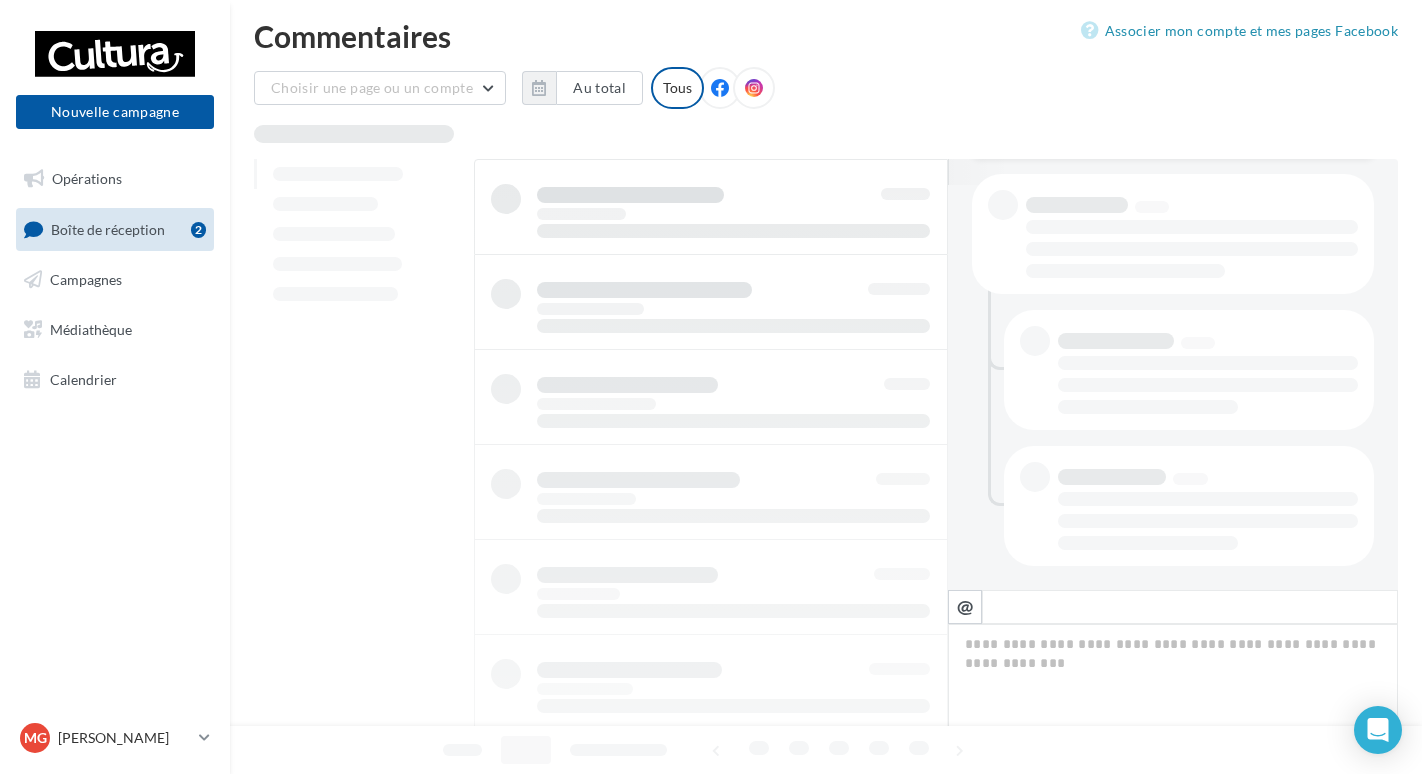 scroll, scrollTop: 405, scrollLeft: 0, axis: vertical 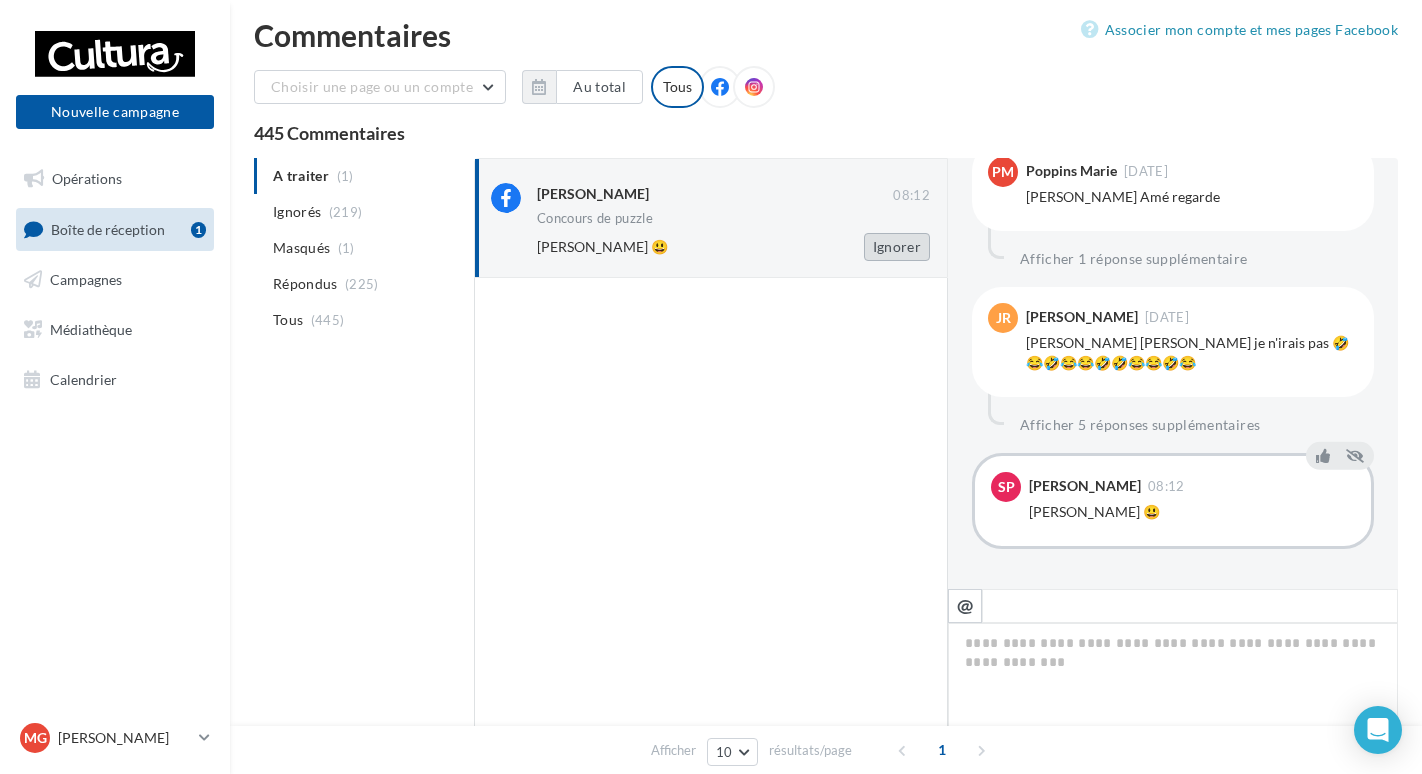 click on "Ignorer" at bounding box center (897, 247) 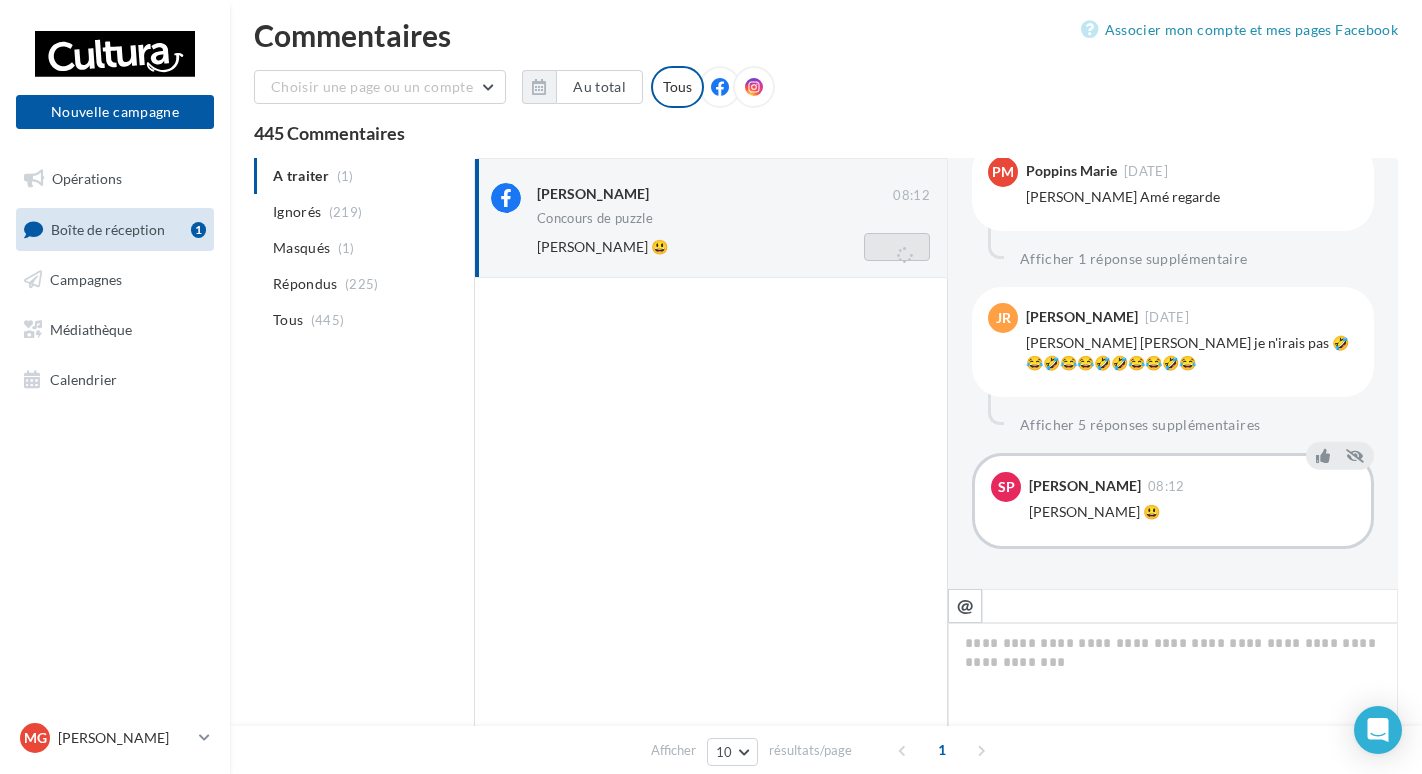 scroll, scrollTop: 405, scrollLeft: 0, axis: vertical 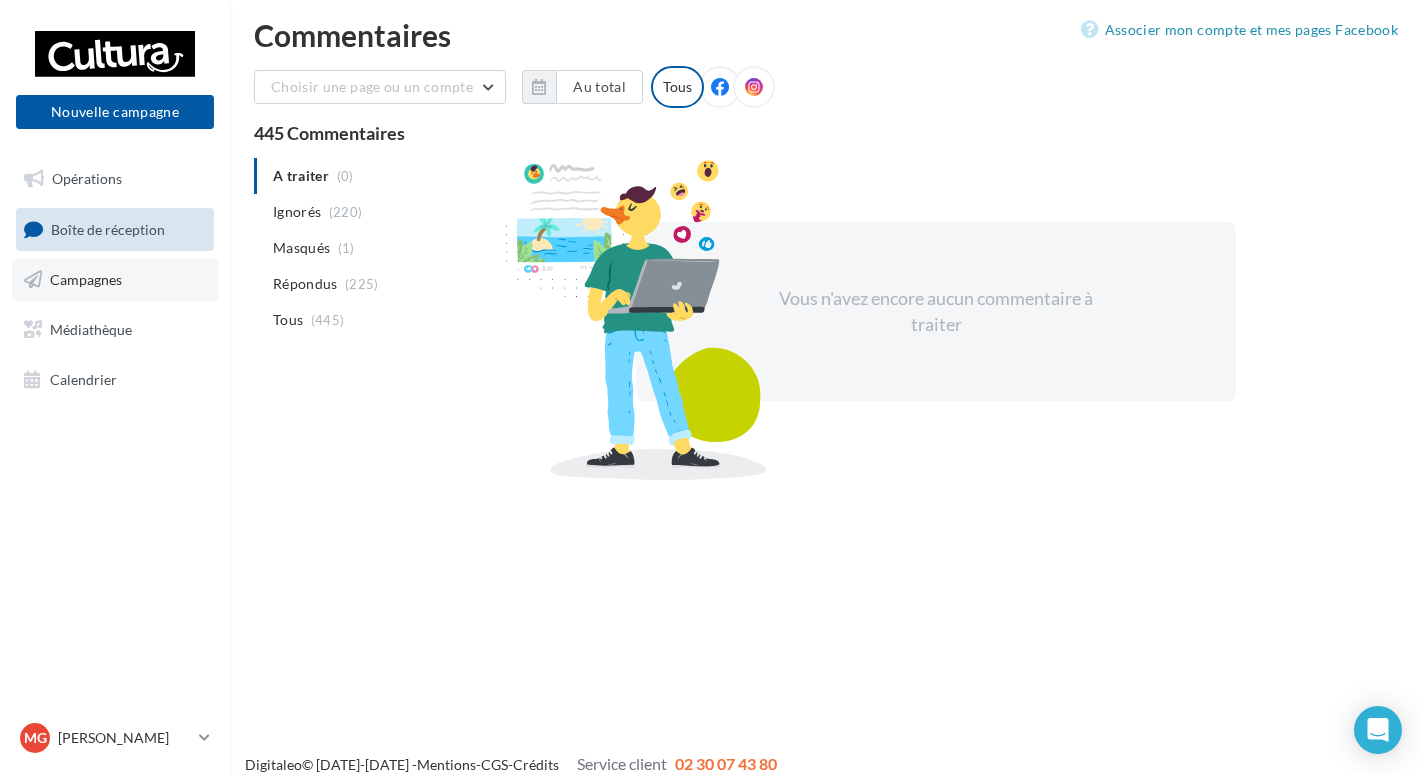 click on "Campagnes" at bounding box center (115, 280) 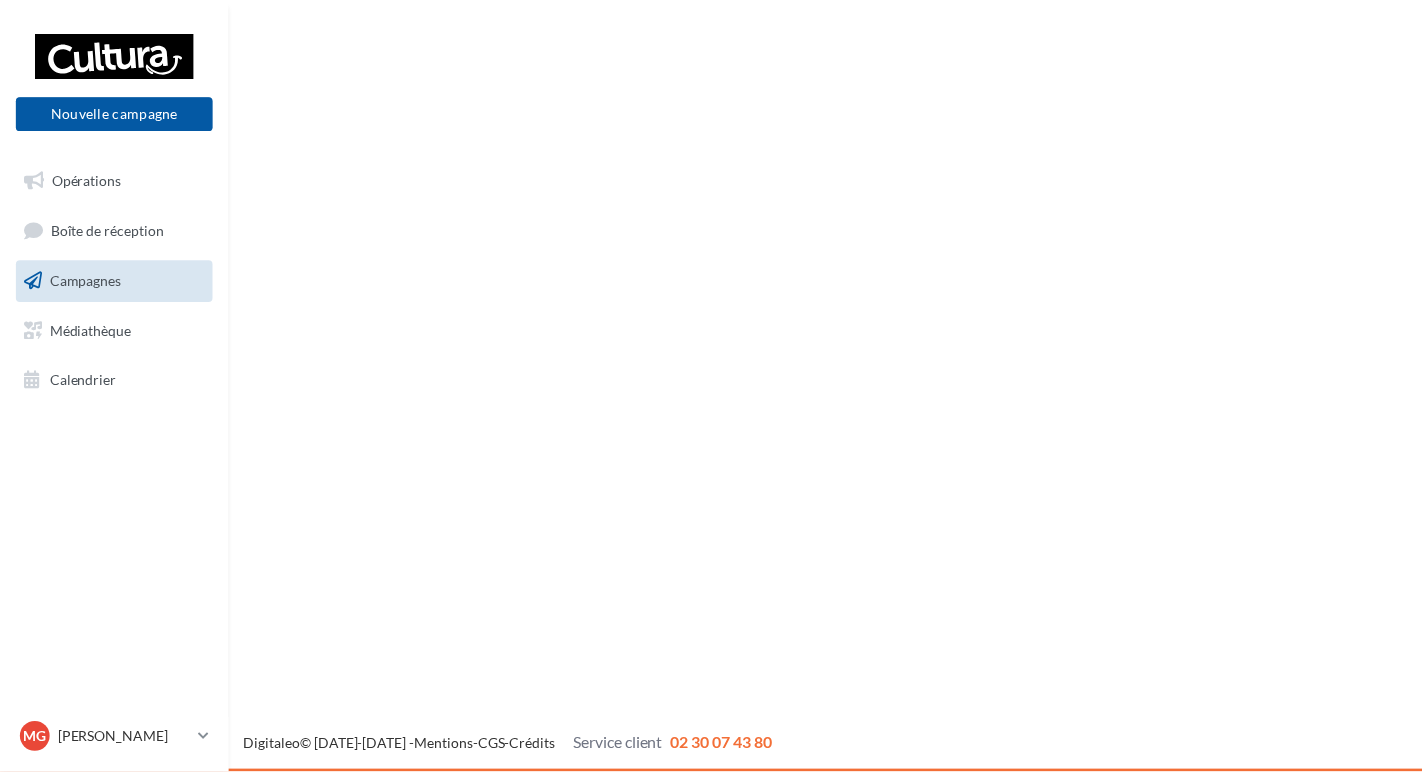 scroll, scrollTop: 0, scrollLeft: 0, axis: both 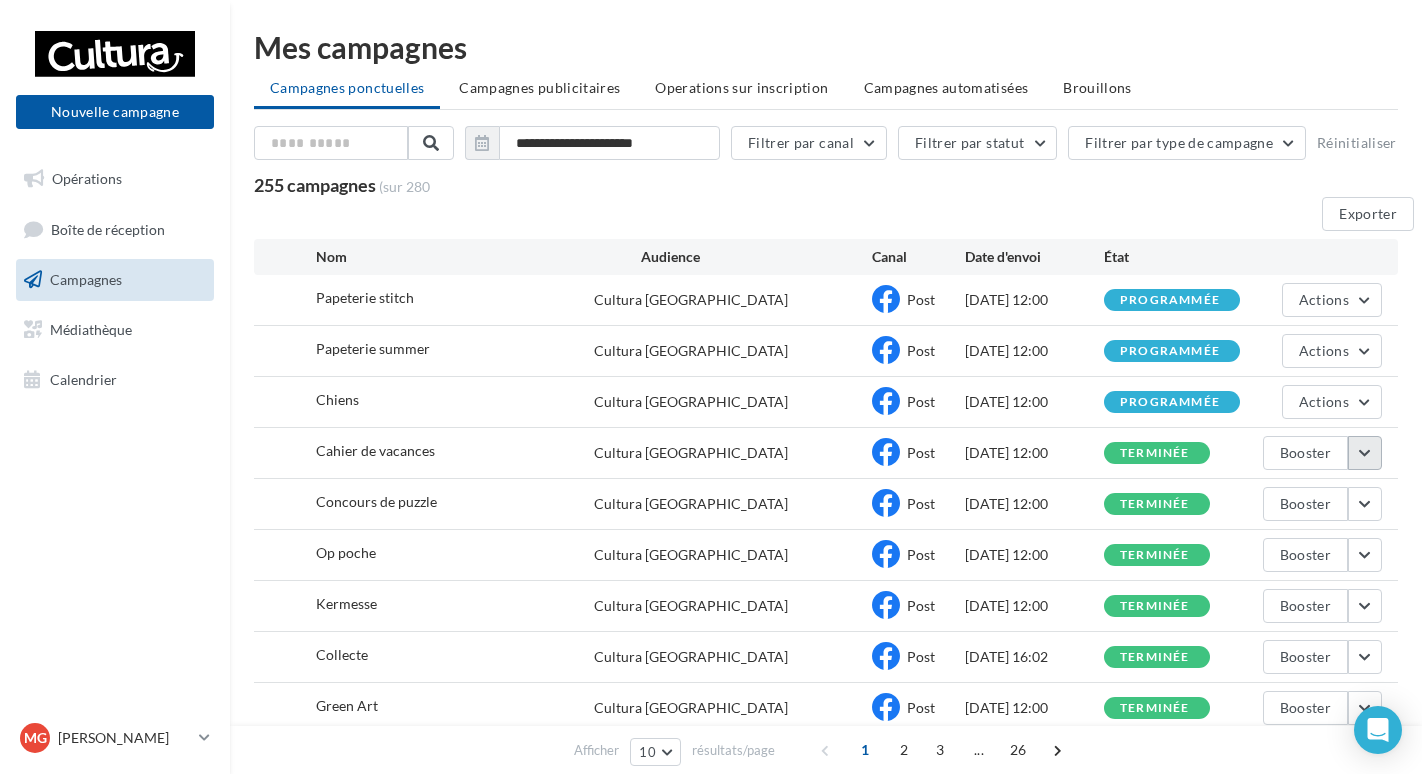 click at bounding box center (1365, 453) 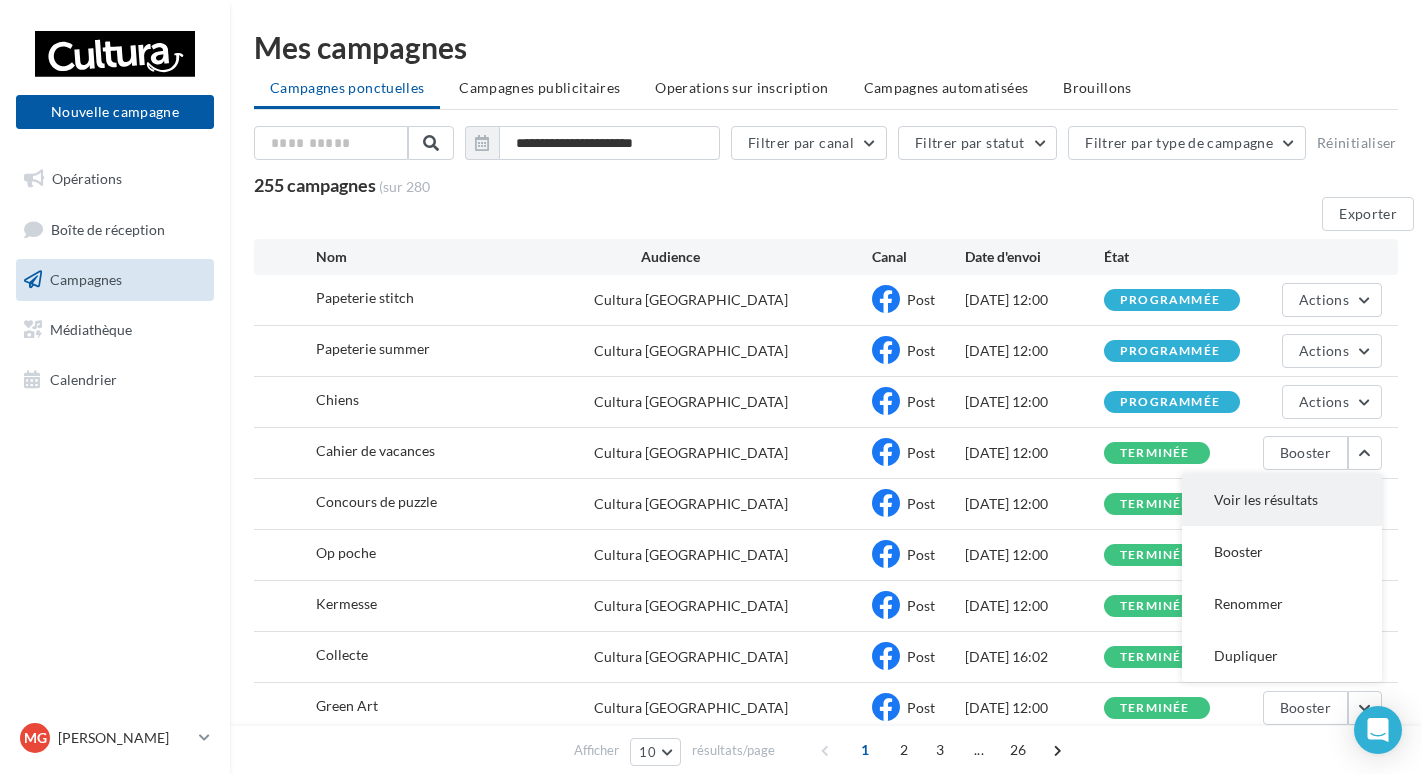 click on "Voir les résultats" at bounding box center (1282, 500) 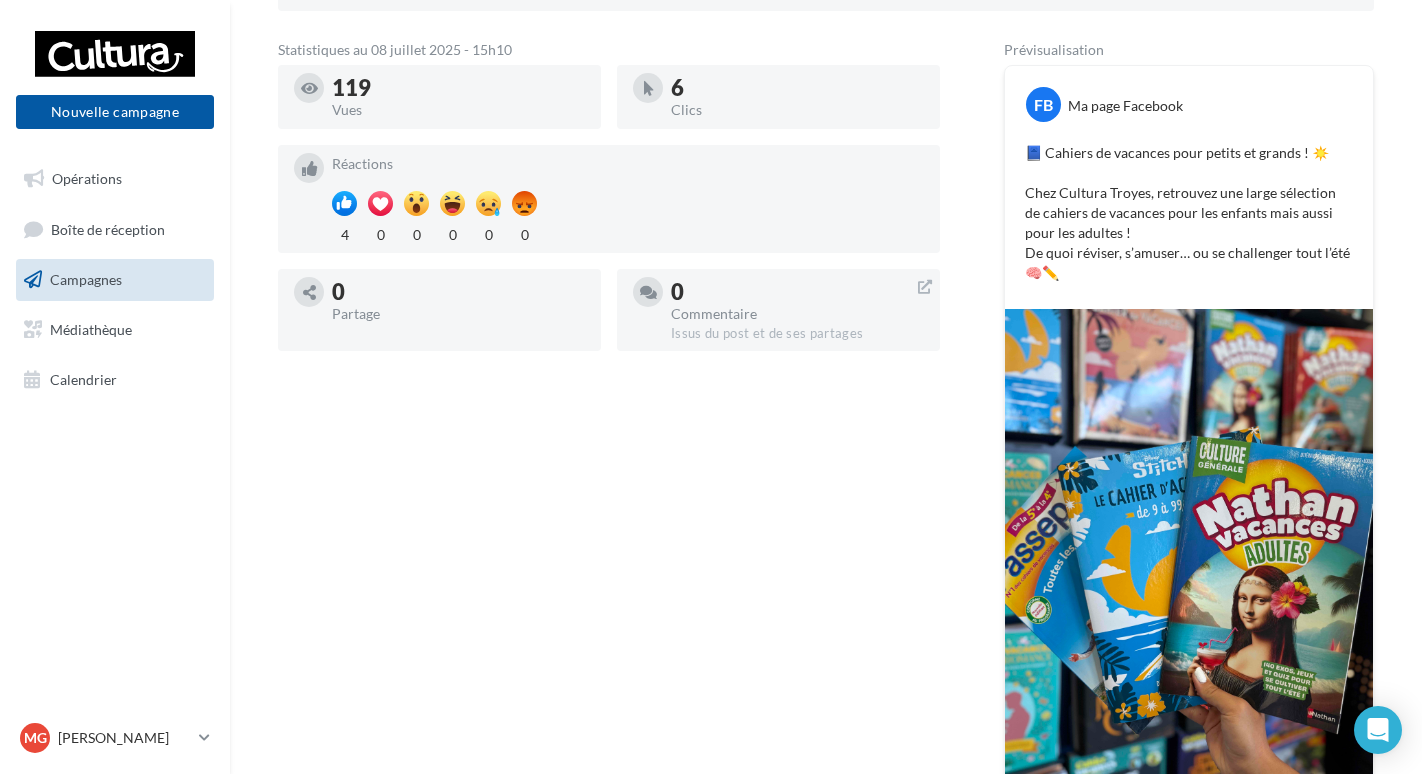 scroll, scrollTop: 400, scrollLeft: 0, axis: vertical 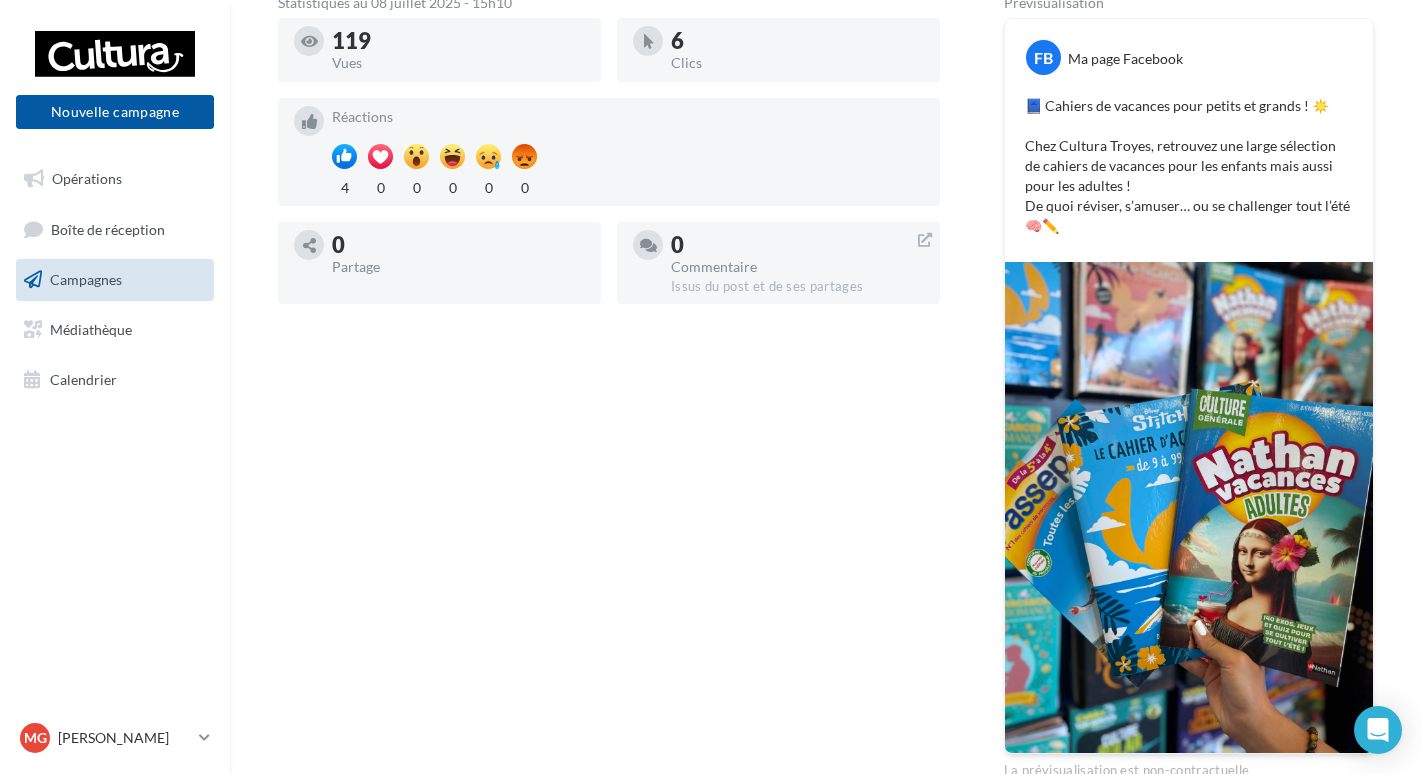 click on "Campagnes" at bounding box center (115, 280) 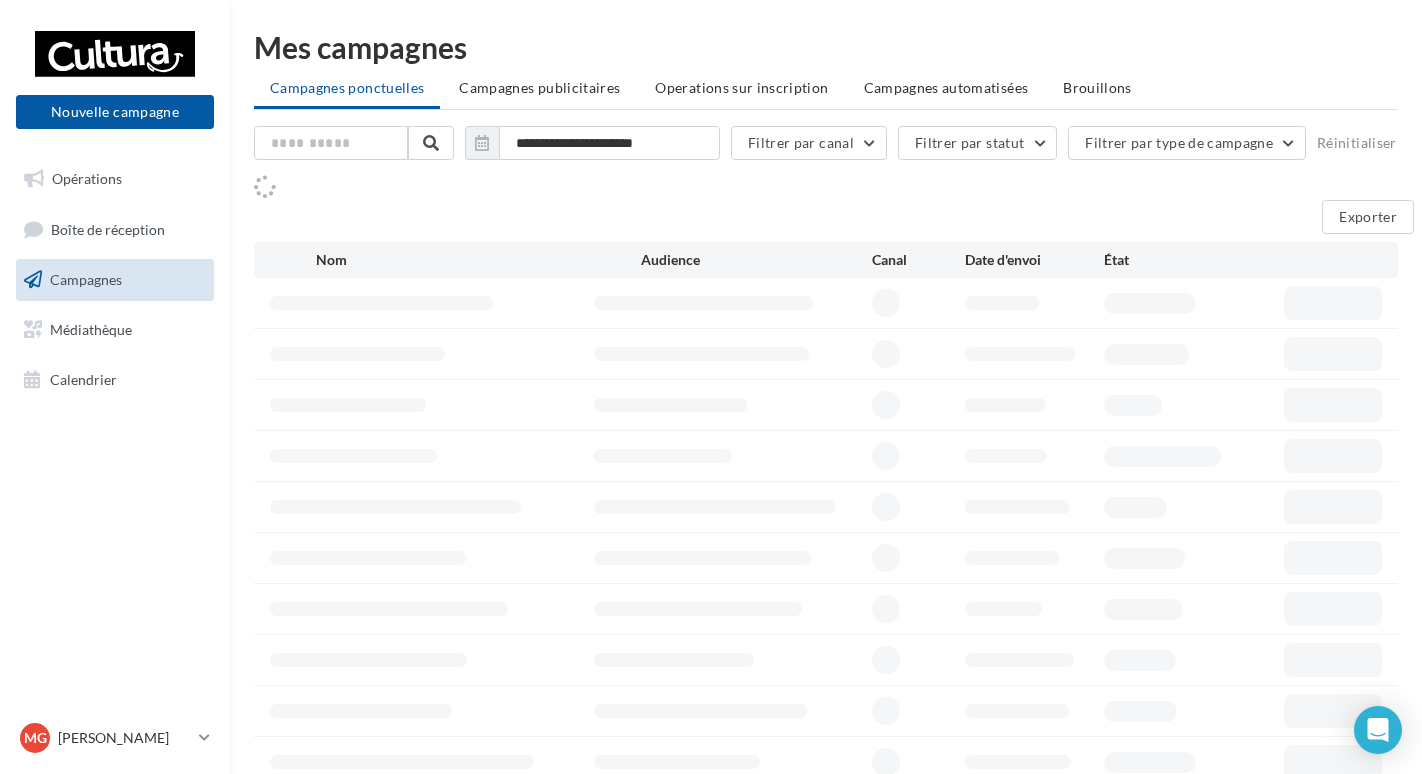 scroll, scrollTop: 0, scrollLeft: 0, axis: both 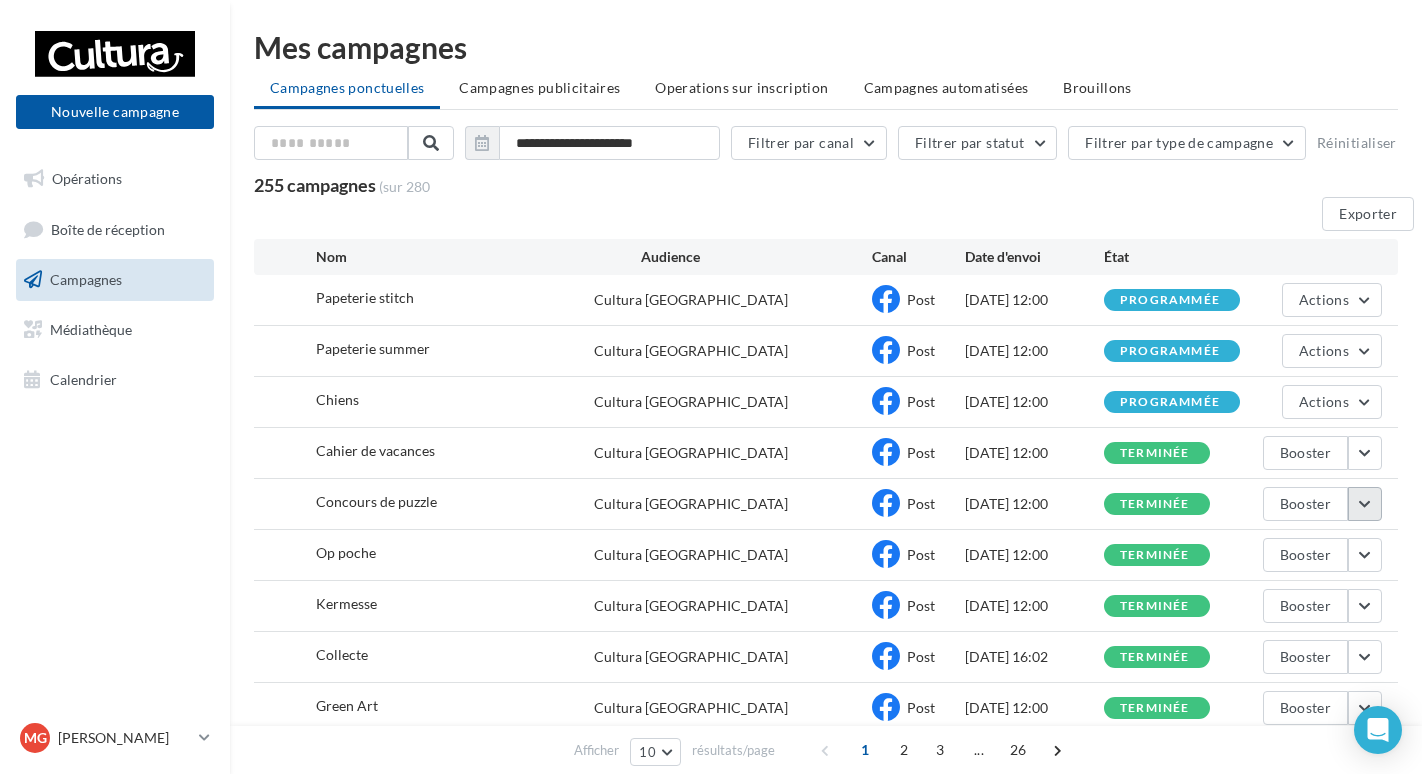click at bounding box center [1365, 504] 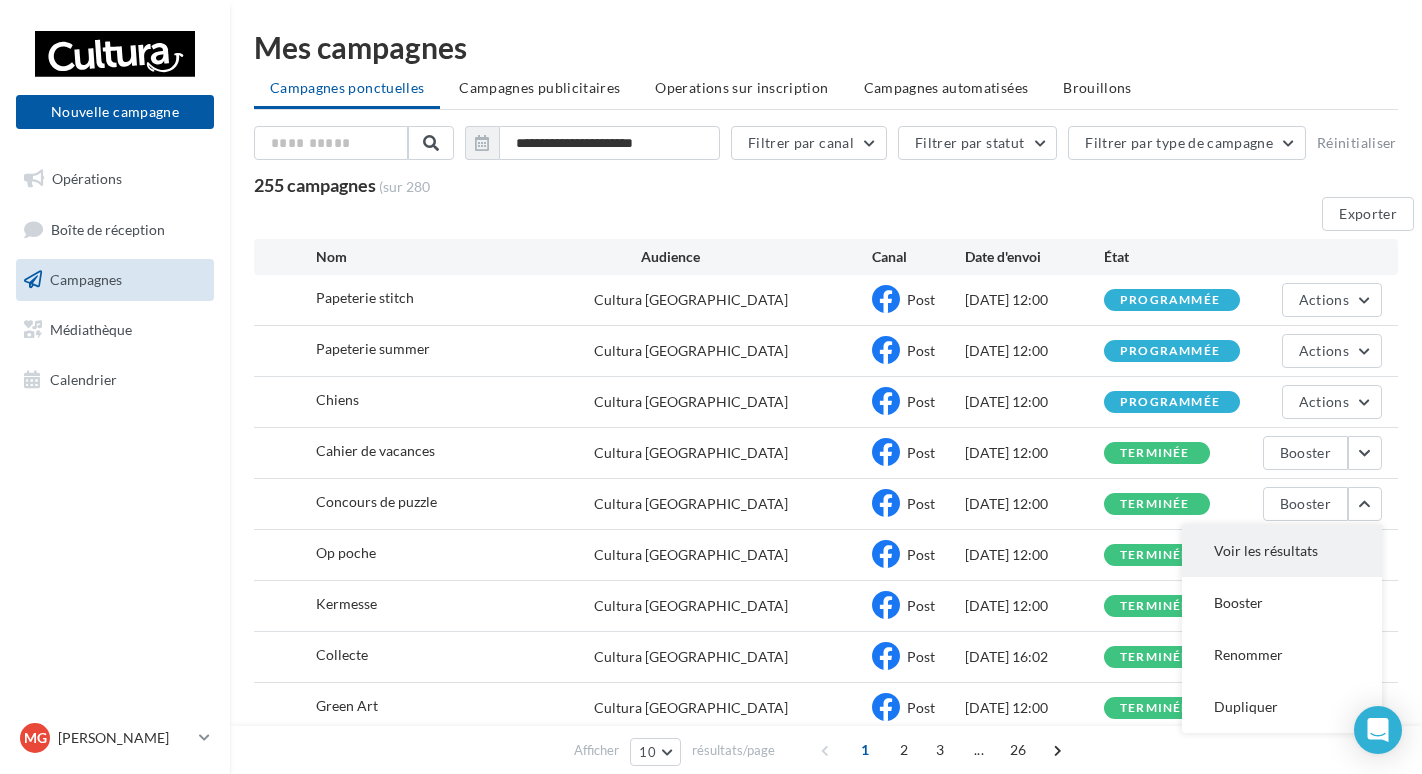 click on "Voir les résultats" at bounding box center (1282, 551) 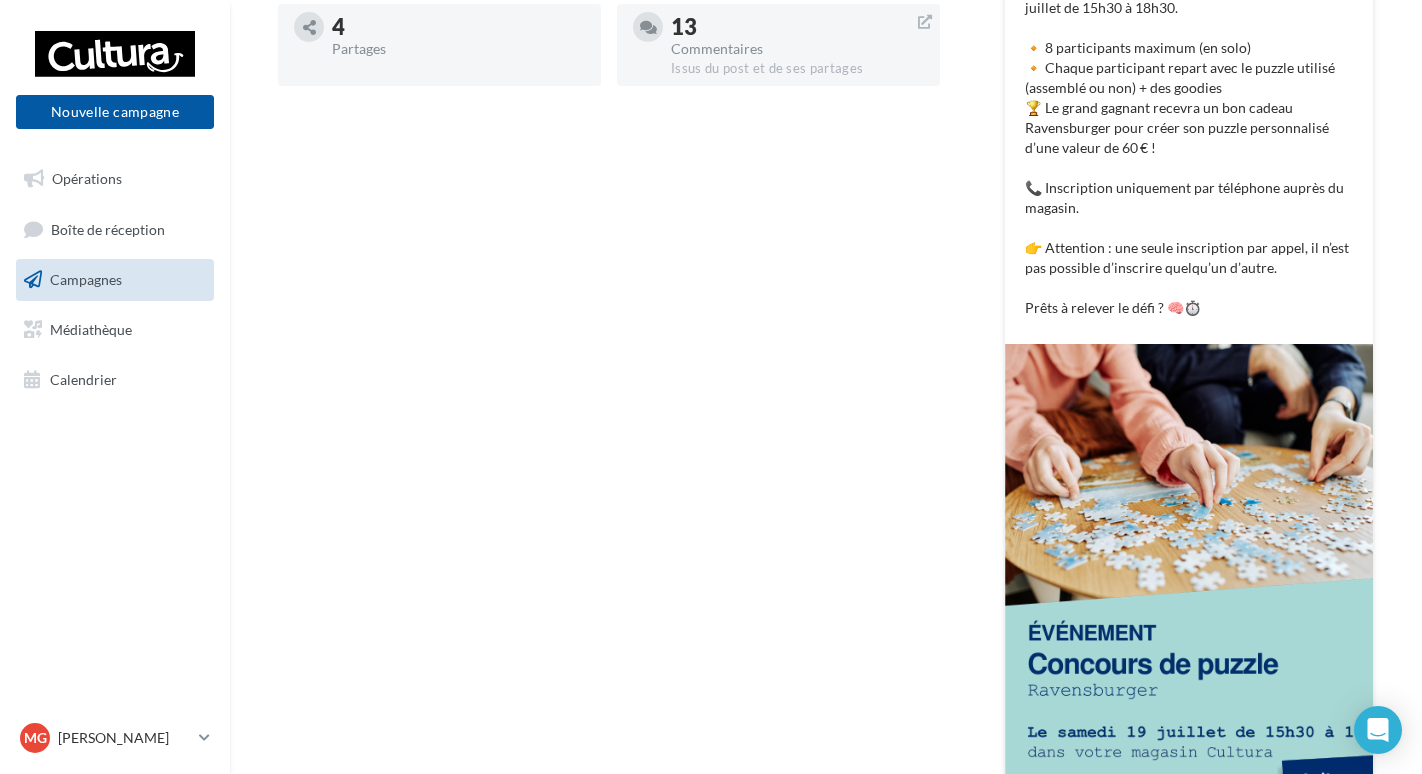scroll, scrollTop: 622, scrollLeft: 0, axis: vertical 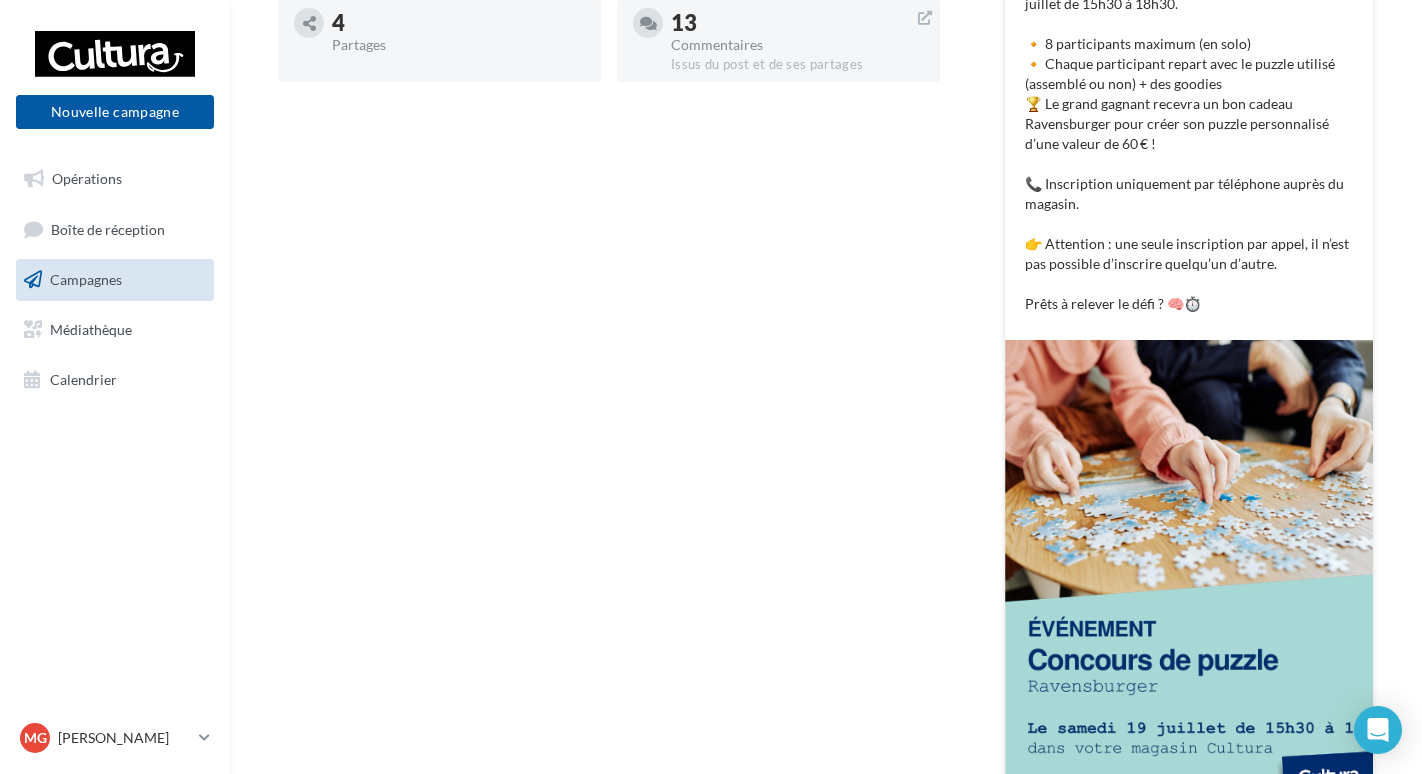click on "Campagnes" at bounding box center [86, 279] 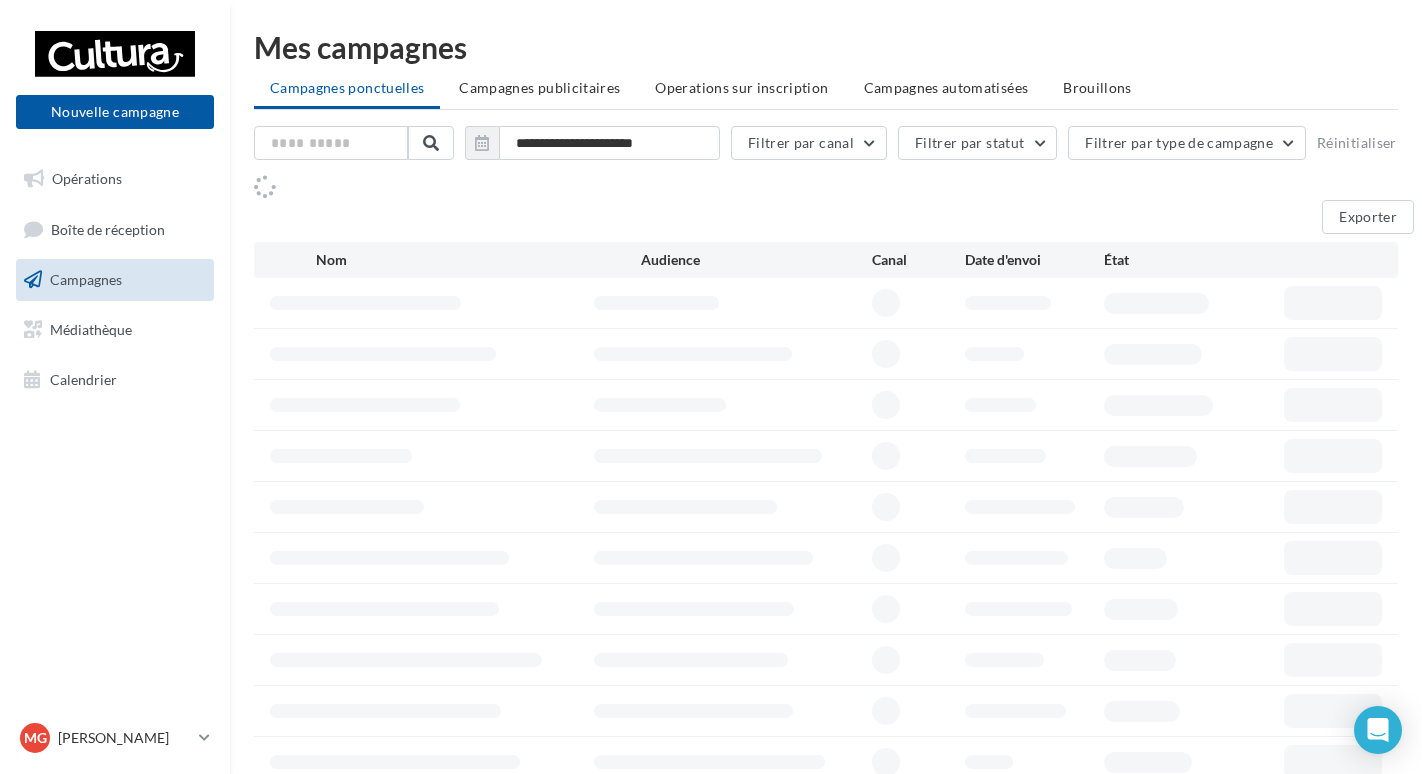 scroll, scrollTop: 0, scrollLeft: 0, axis: both 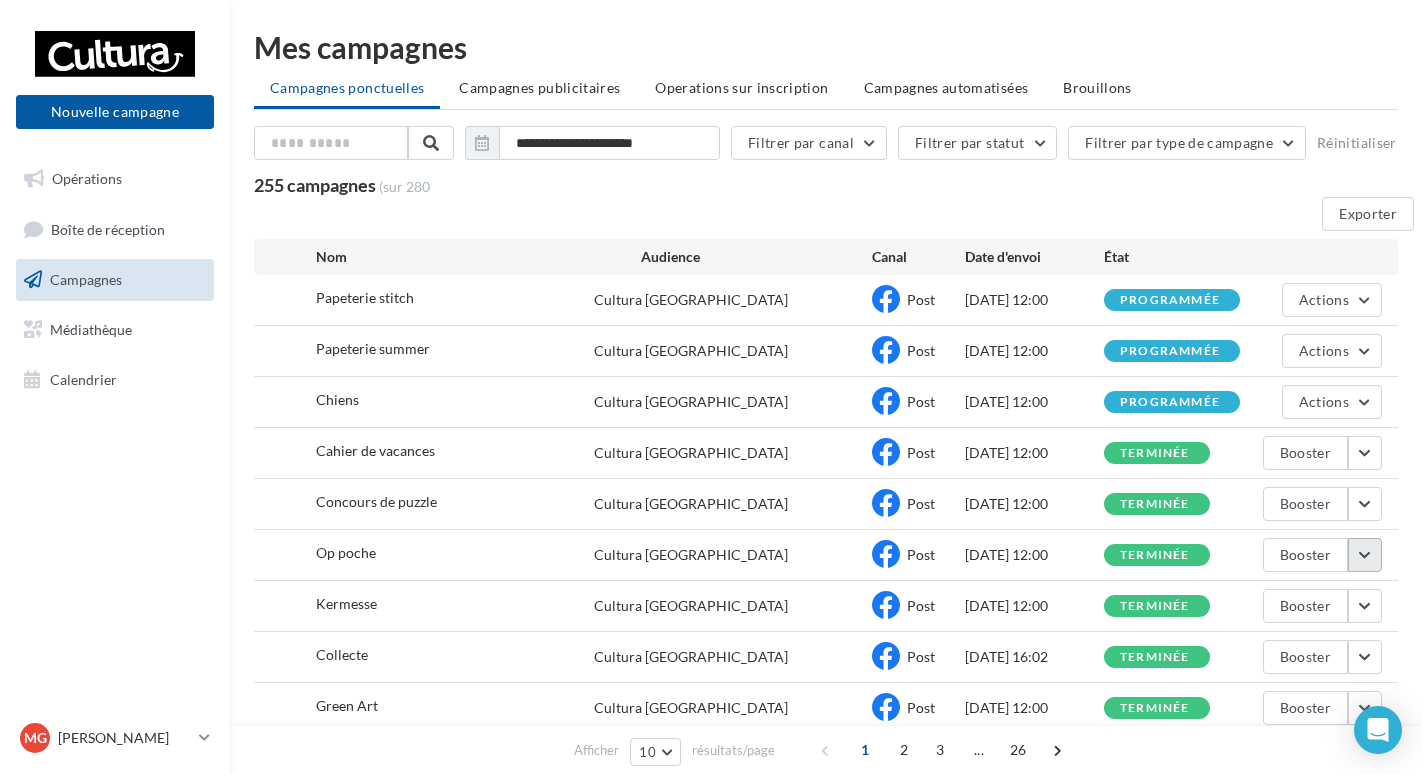 click at bounding box center [1365, 555] 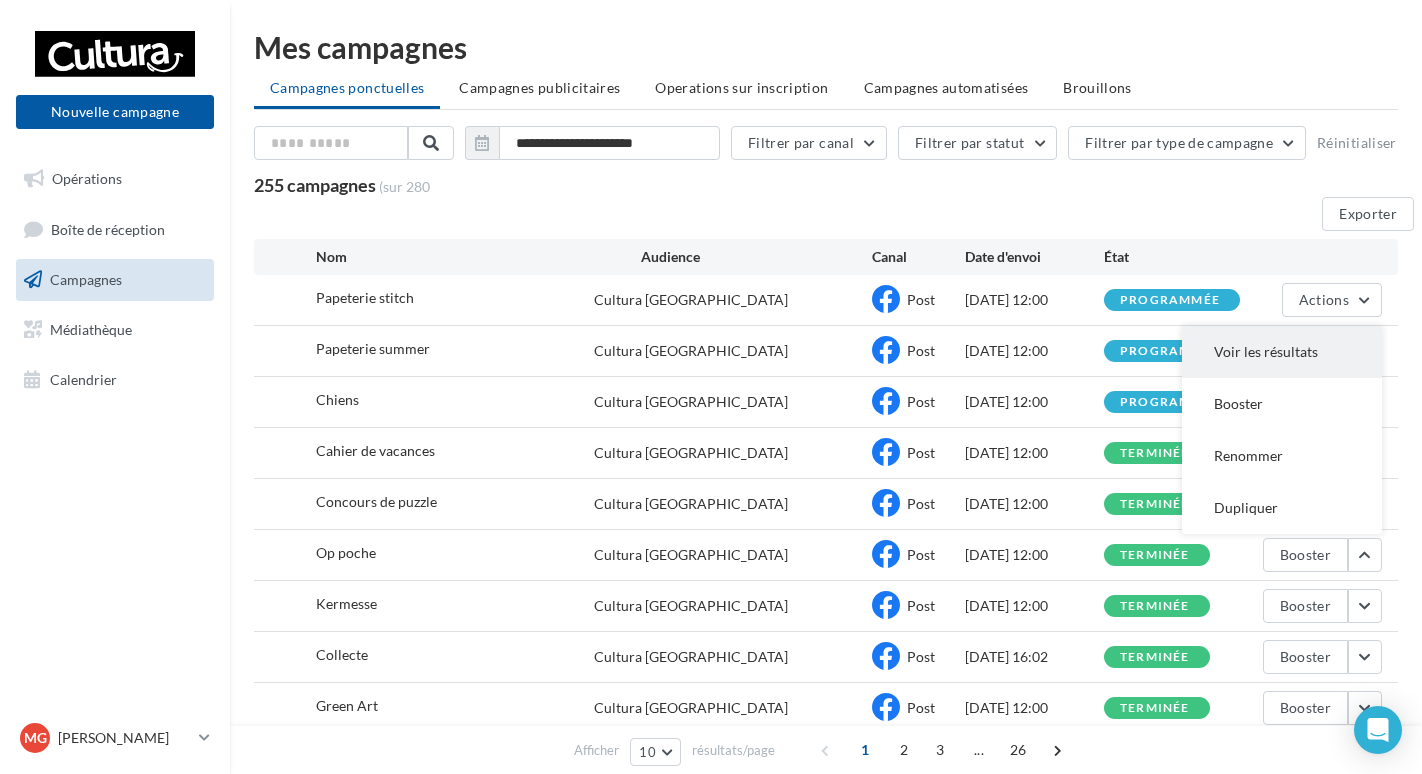 click on "Voir les résultats" at bounding box center [1282, 352] 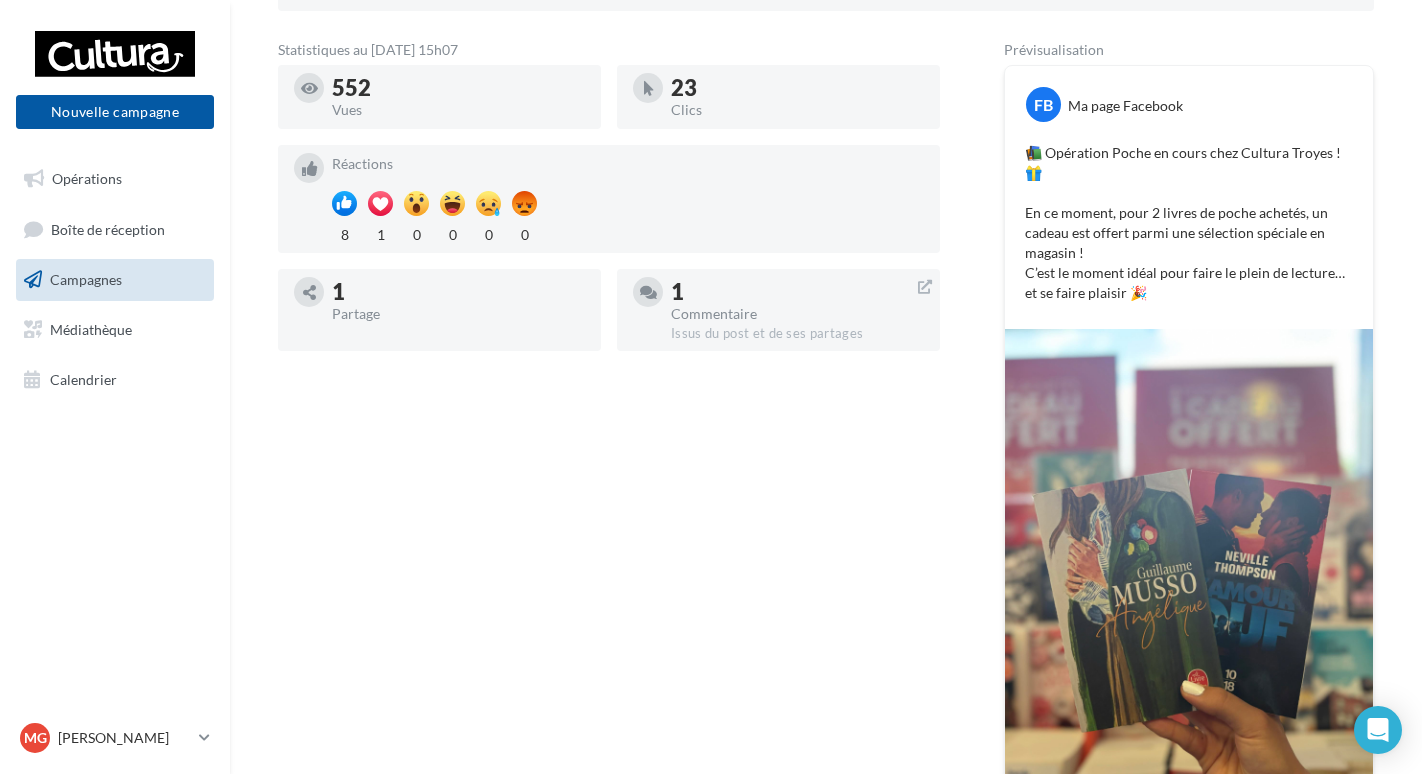 scroll, scrollTop: 400, scrollLeft: 0, axis: vertical 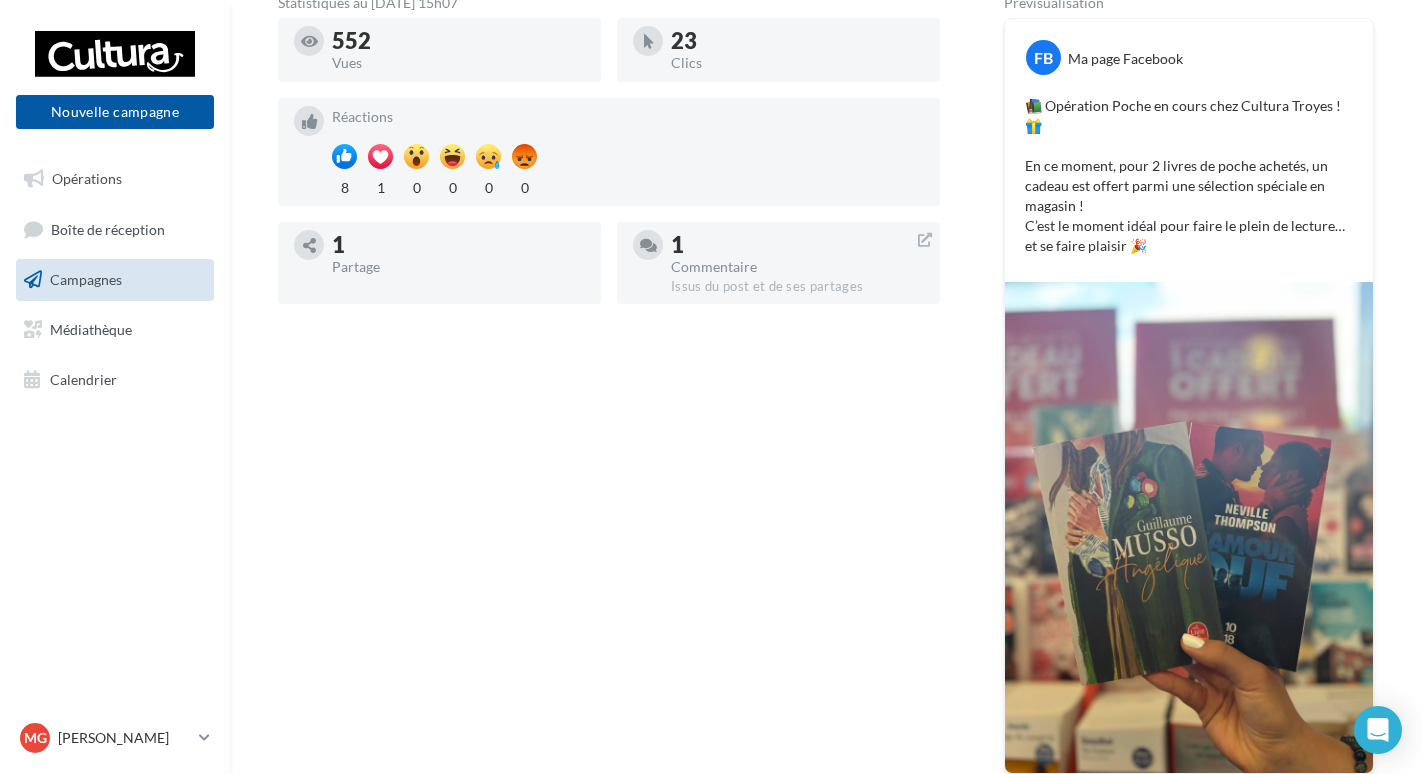 click on "Campagnes" at bounding box center (86, 279) 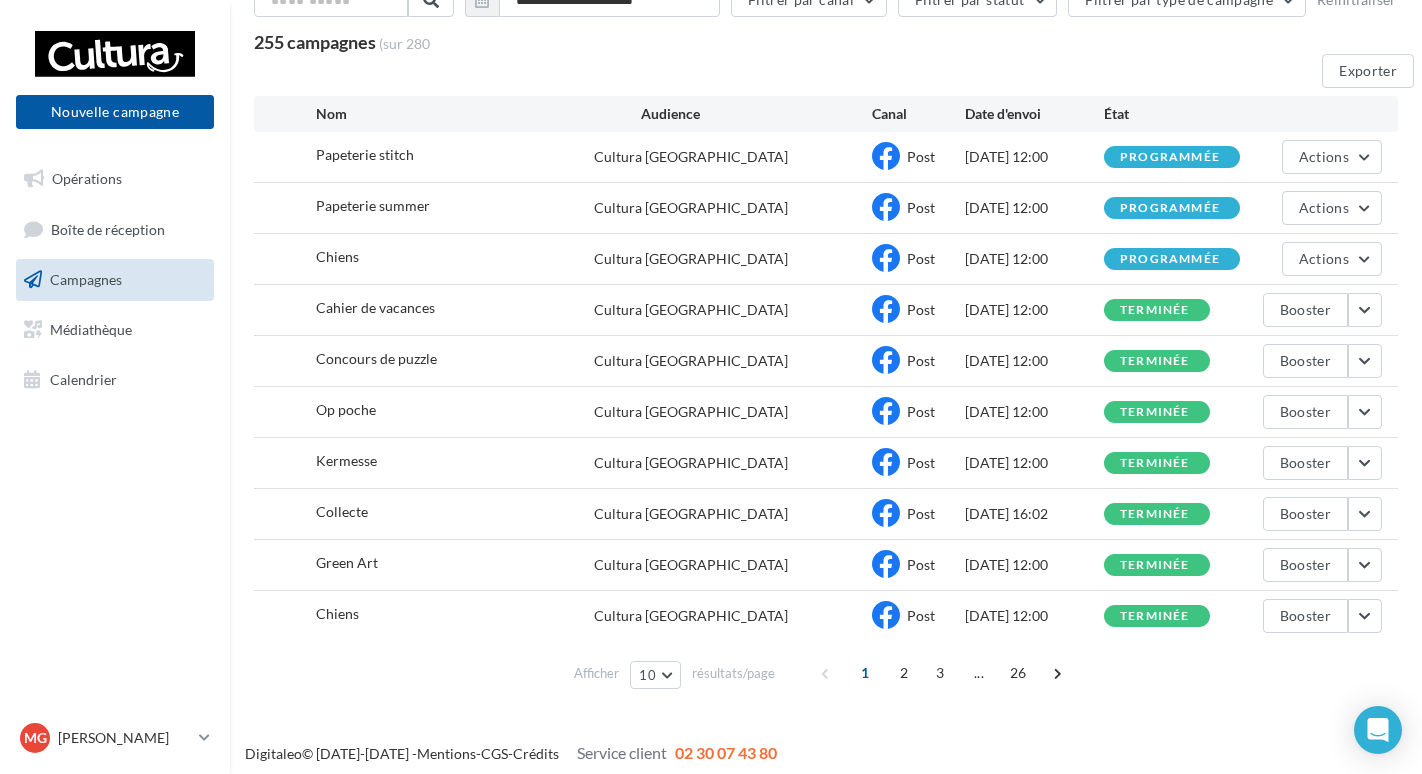 scroll, scrollTop: 152, scrollLeft: 0, axis: vertical 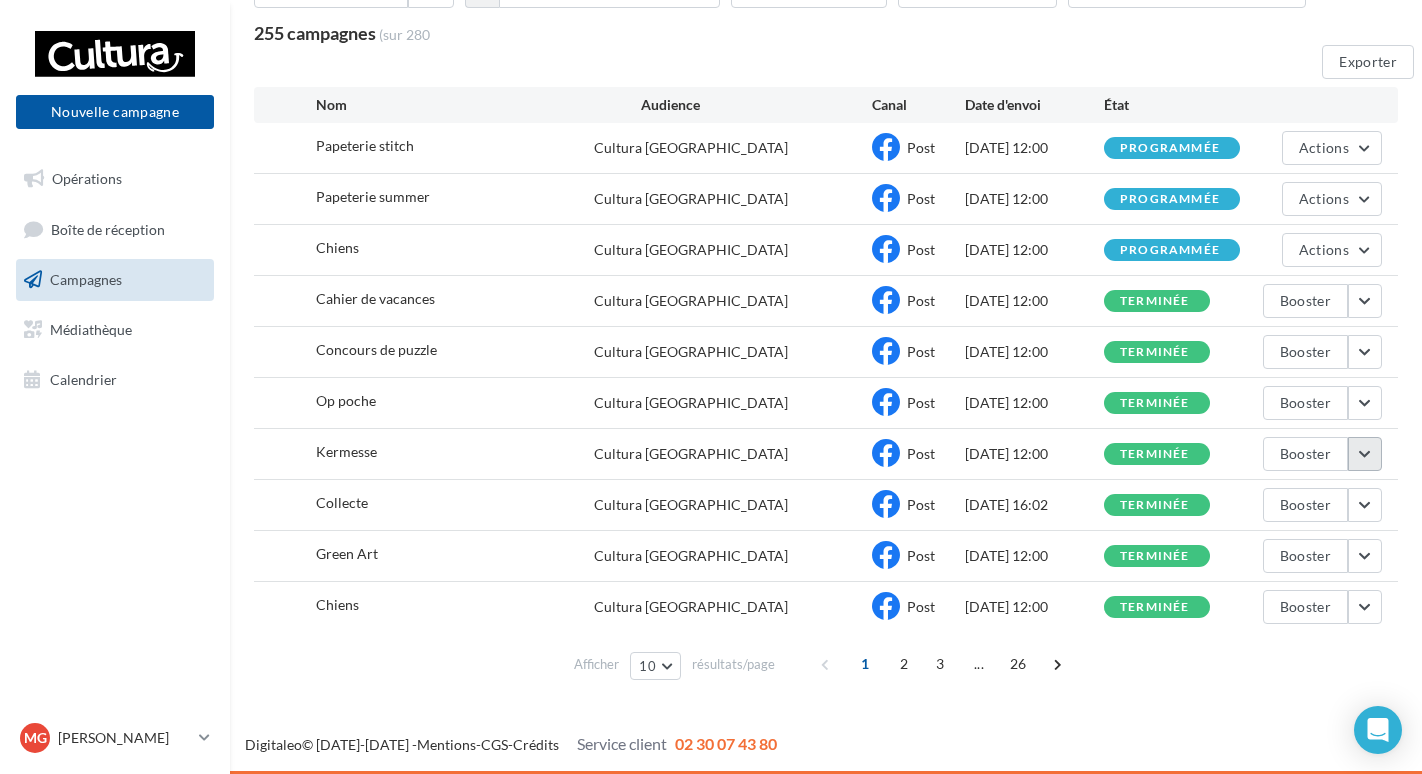 click at bounding box center [1365, 454] 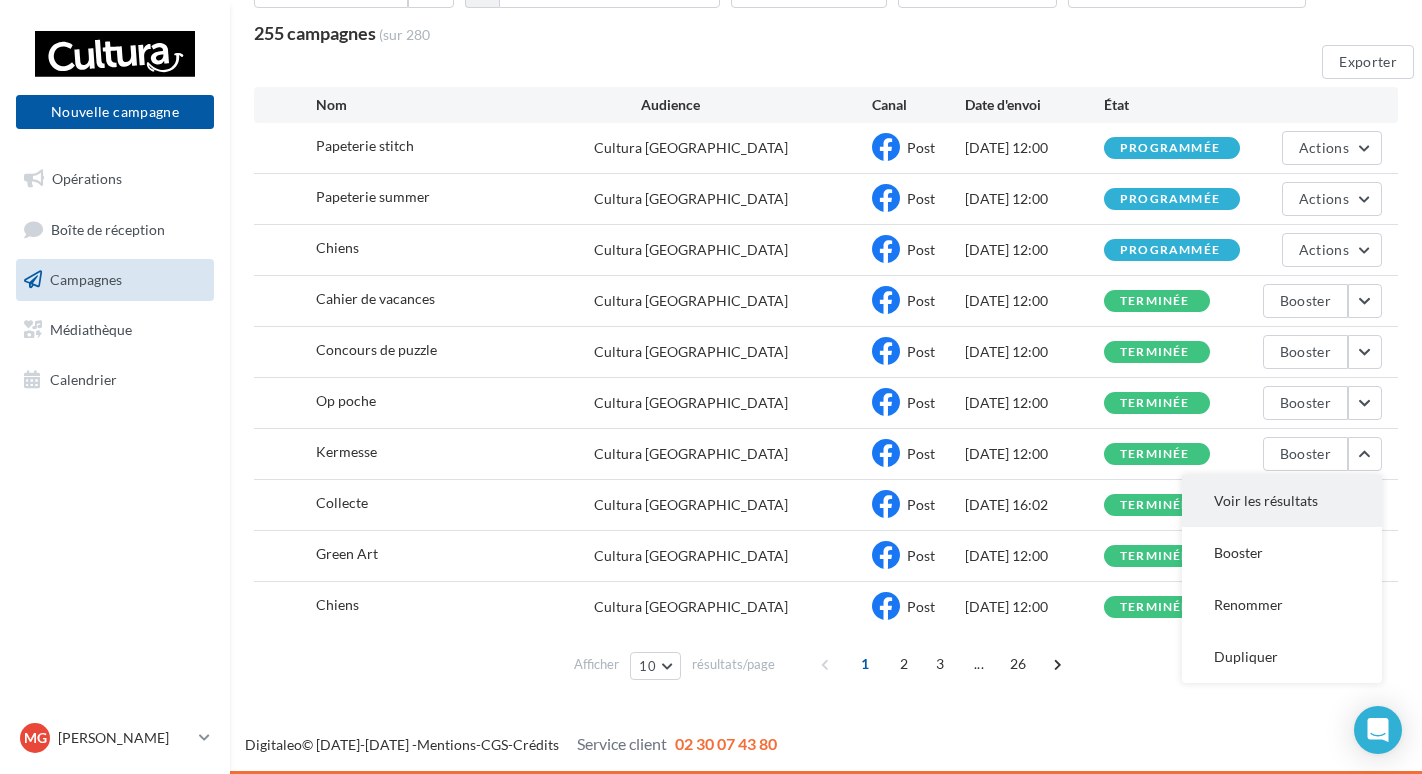 click on "Voir les résultats" at bounding box center (1282, 501) 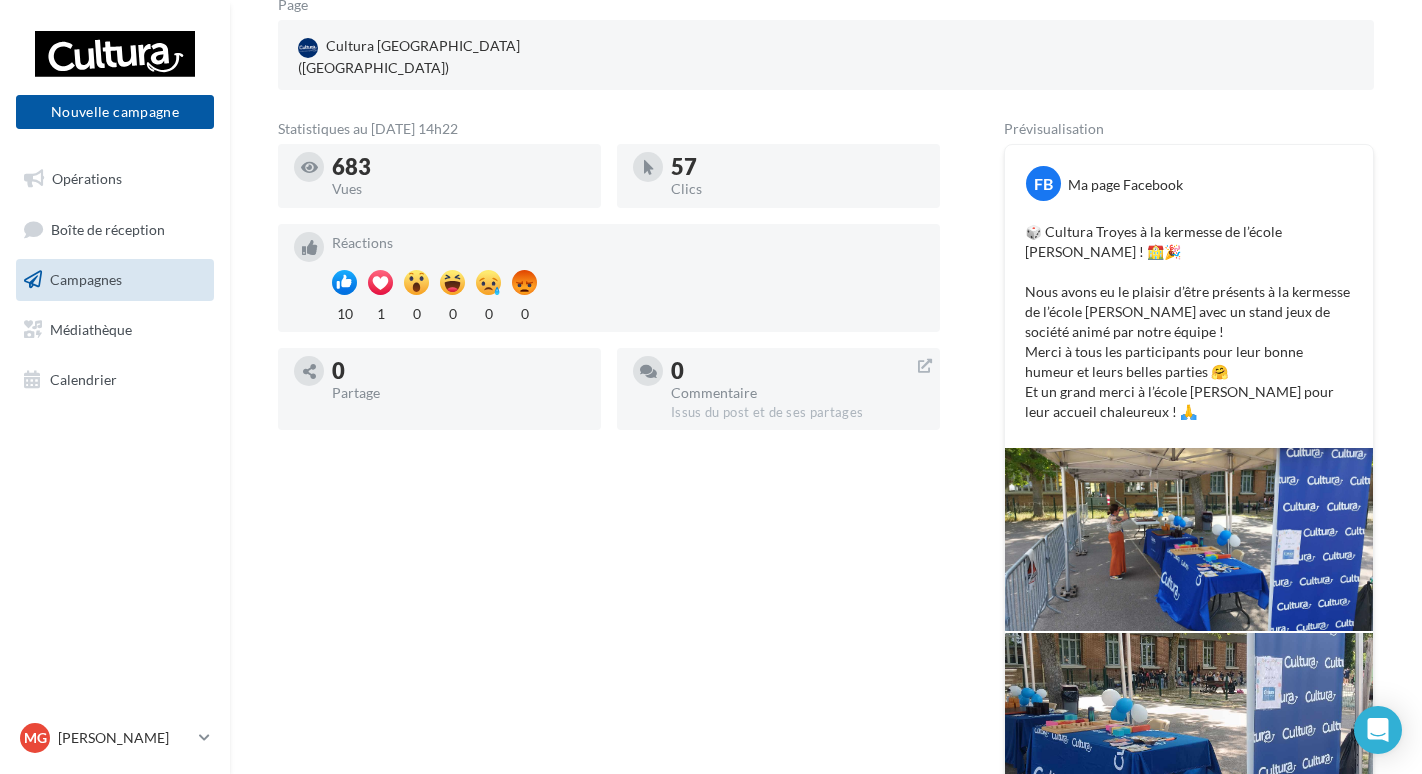 scroll, scrollTop: 300, scrollLeft: 0, axis: vertical 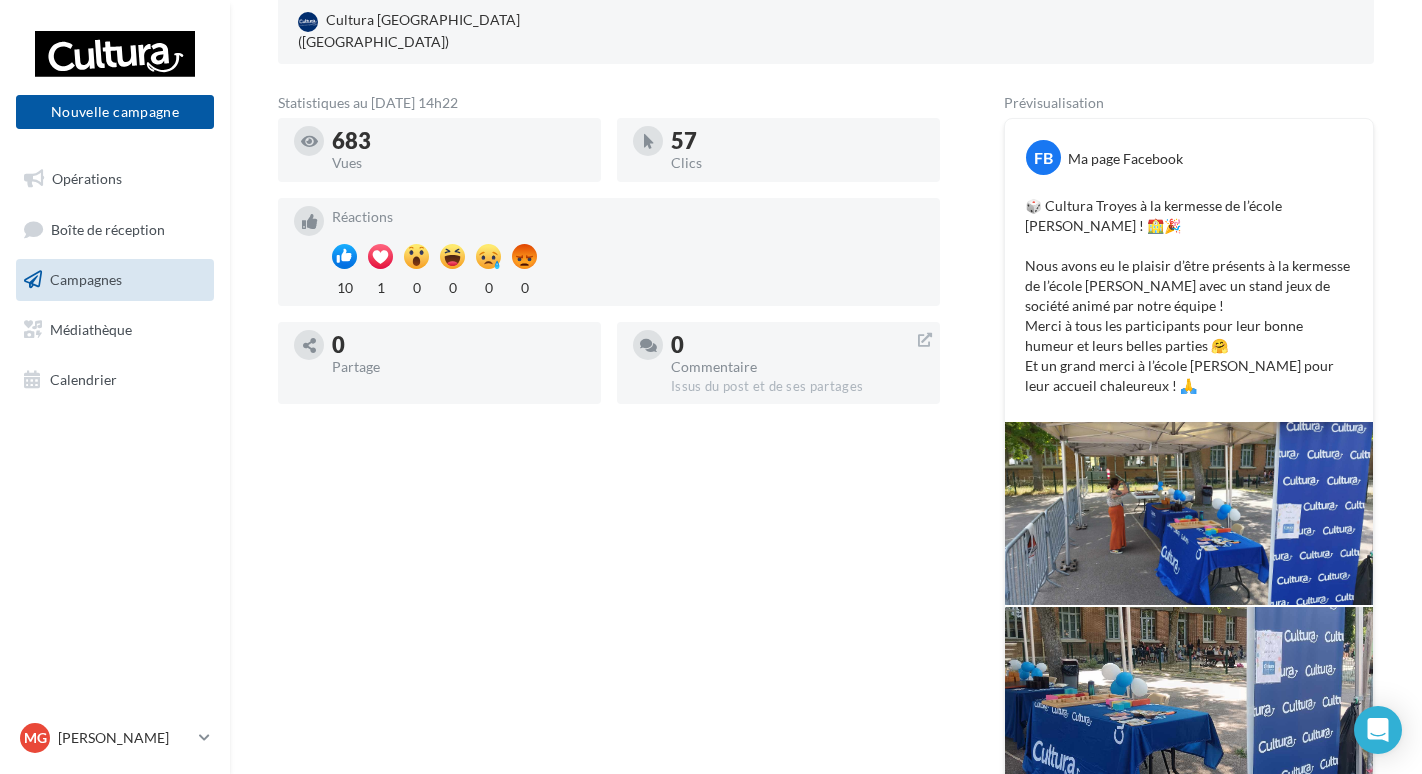 click on "Campagnes" at bounding box center [115, 280] 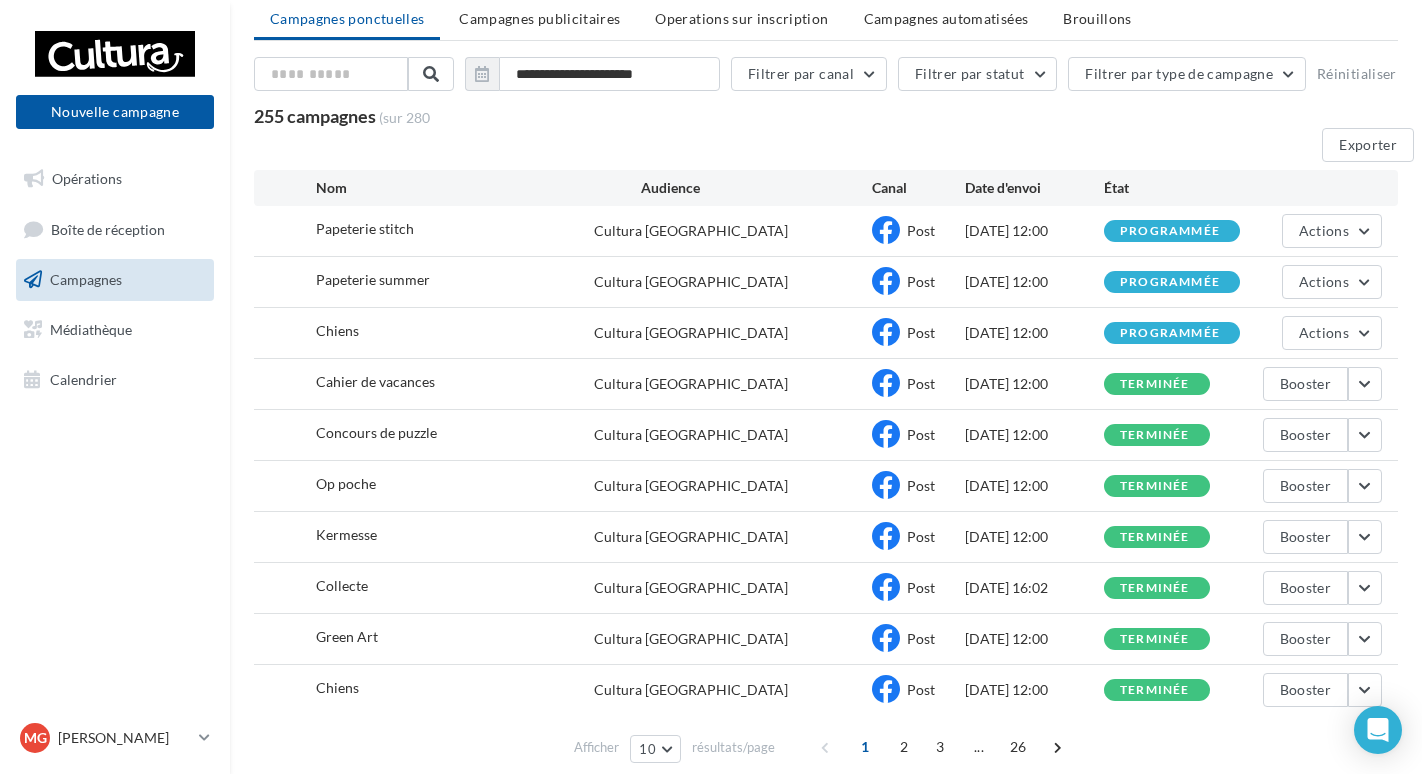 scroll, scrollTop: 152, scrollLeft: 0, axis: vertical 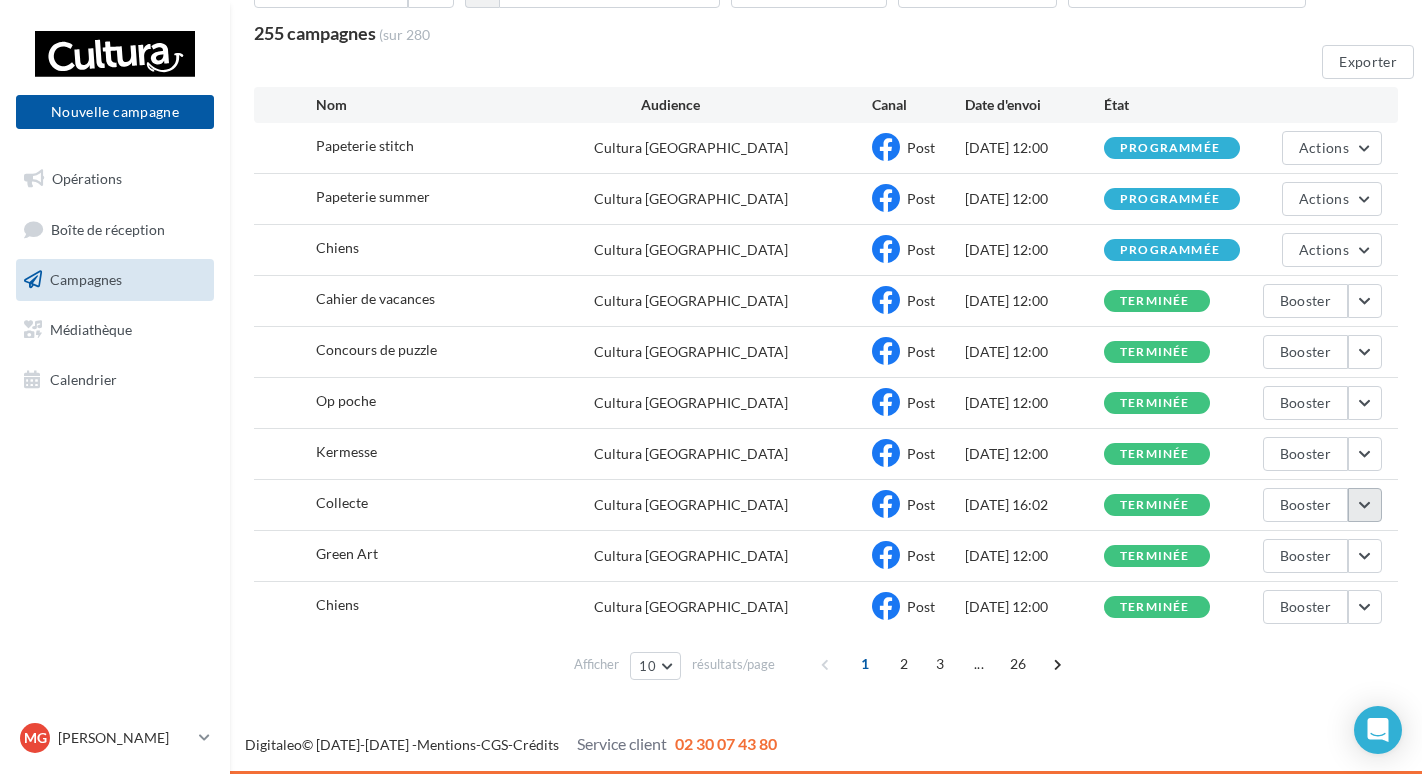 click at bounding box center (1365, 505) 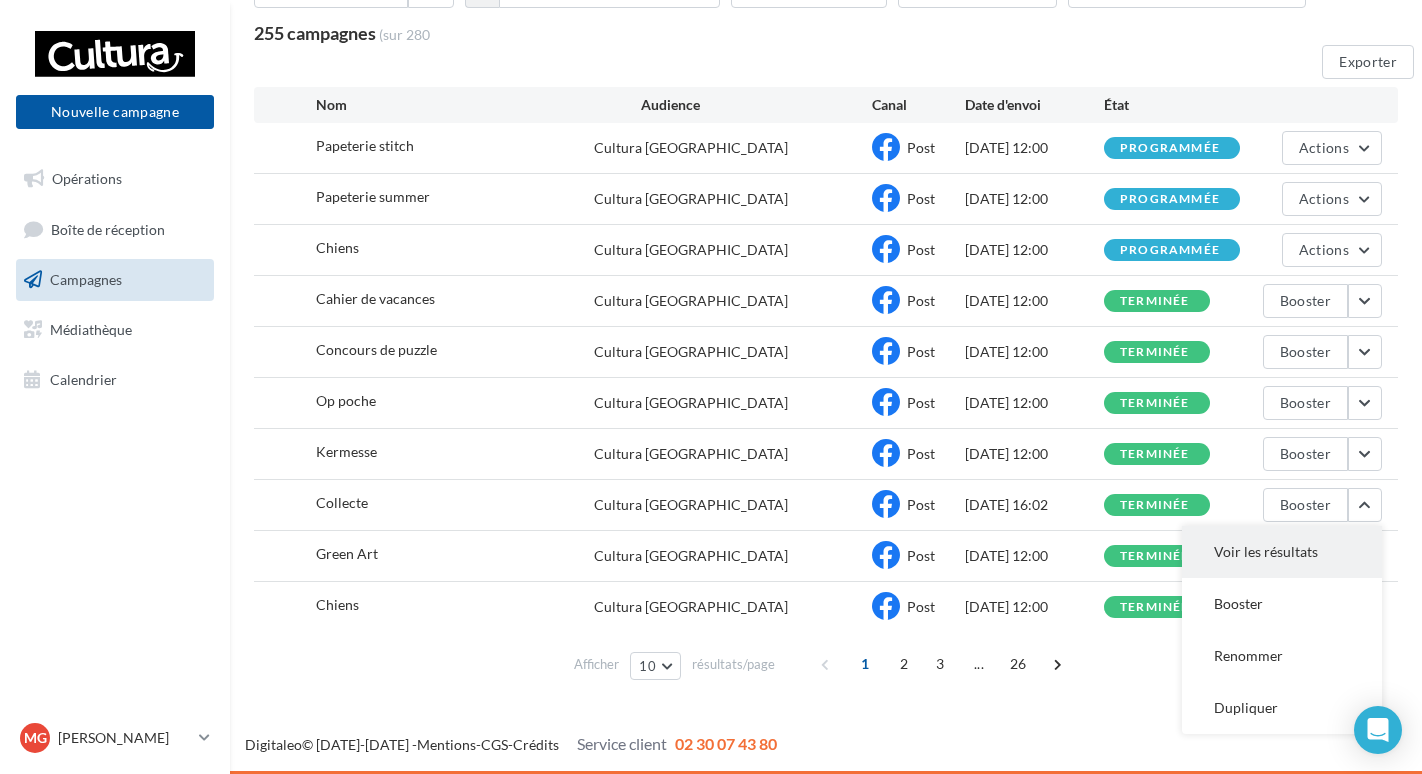click on "Voir les résultats" at bounding box center (1282, 552) 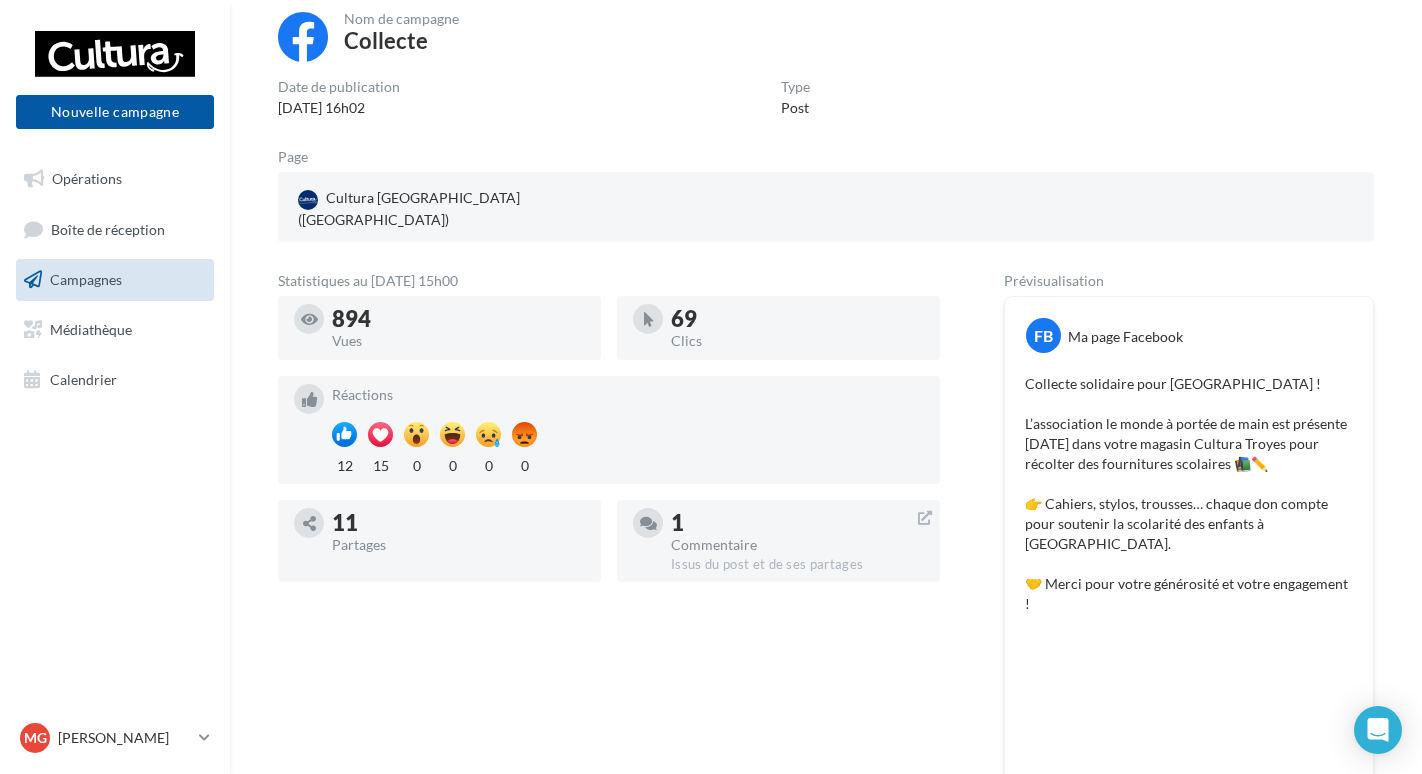 scroll, scrollTop: 322, scrollLeft: 0, axis: vertical 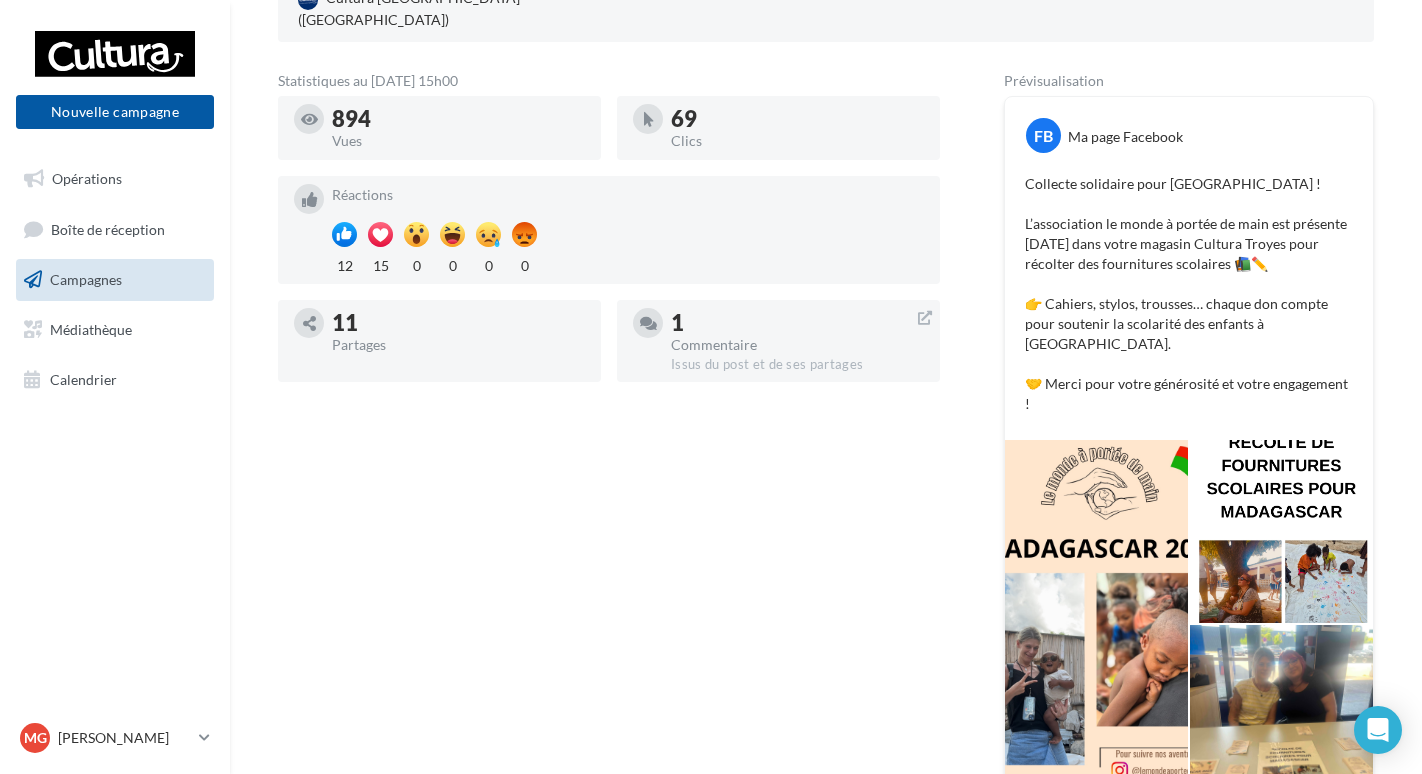 click on "Campagnes" at bounding box center (115, 280) 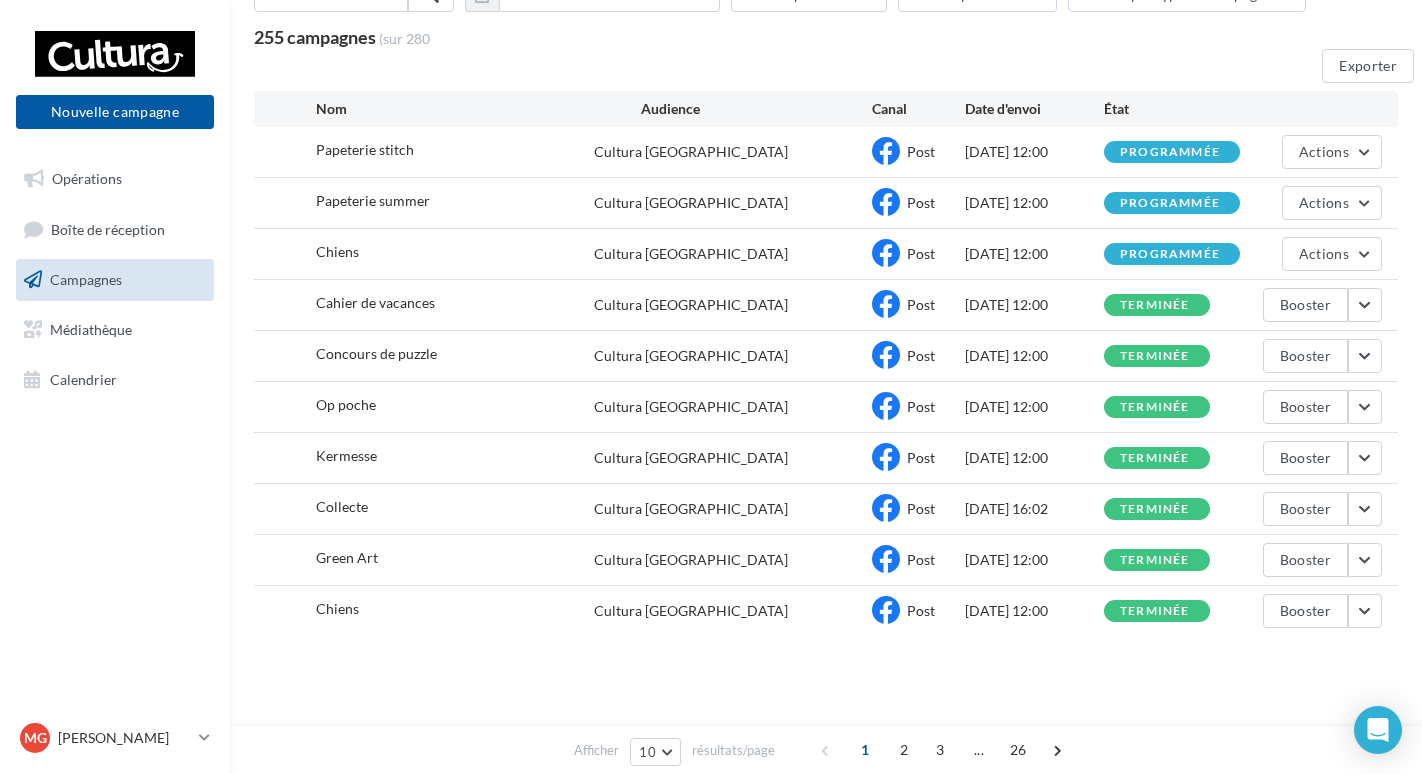 scroll, scrollTop: 152, scrollLeft: 0, axis: vertical 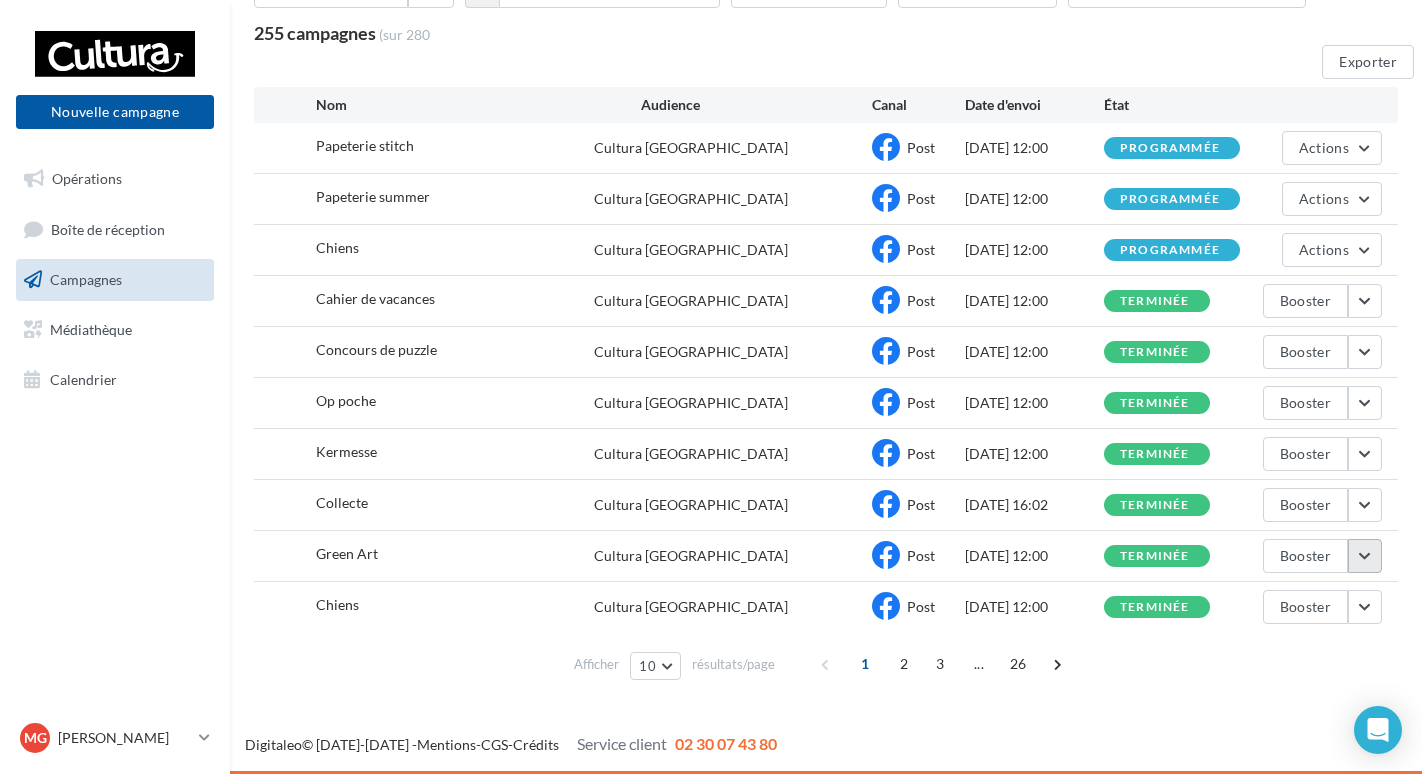 click at bounding box center (1365, 556) 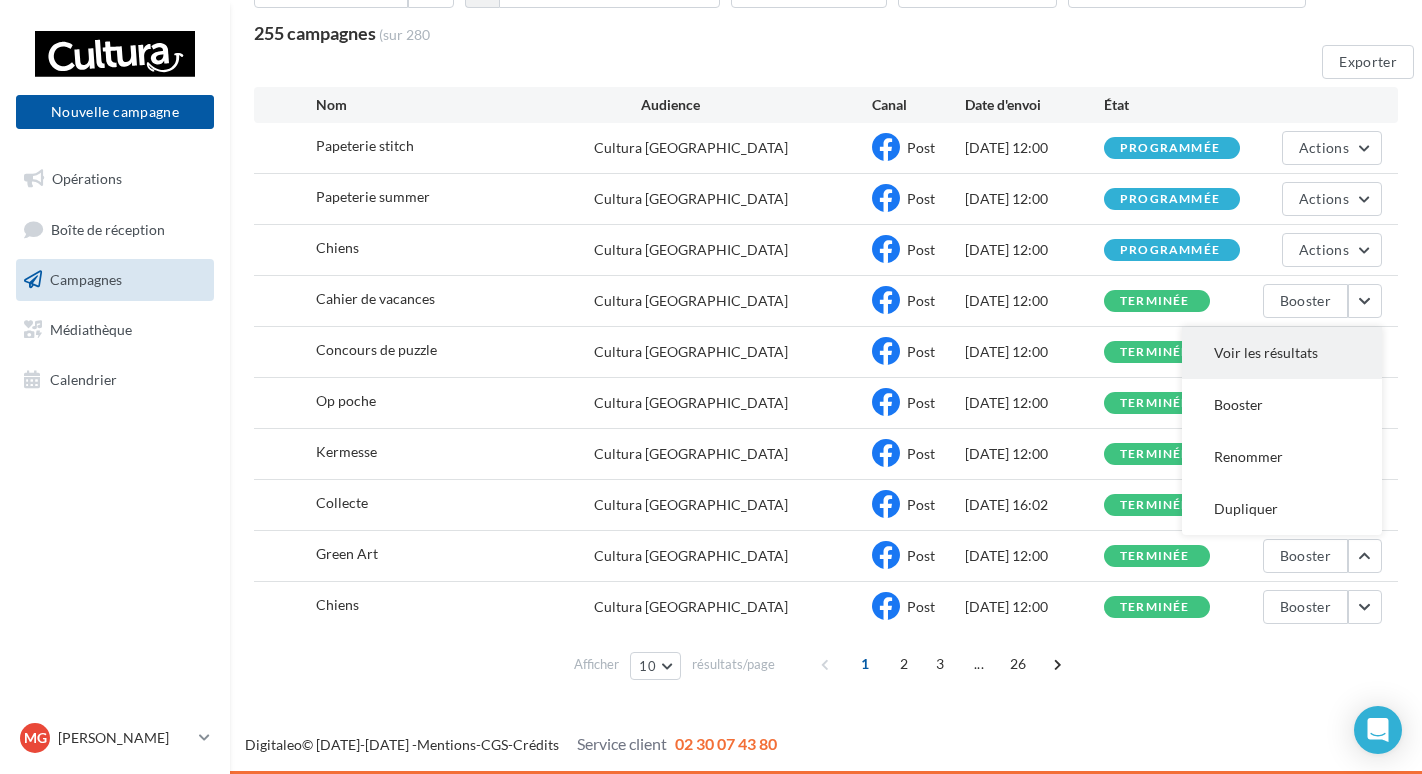click on "Voir les résultats" at bounding box center [1282, 353] 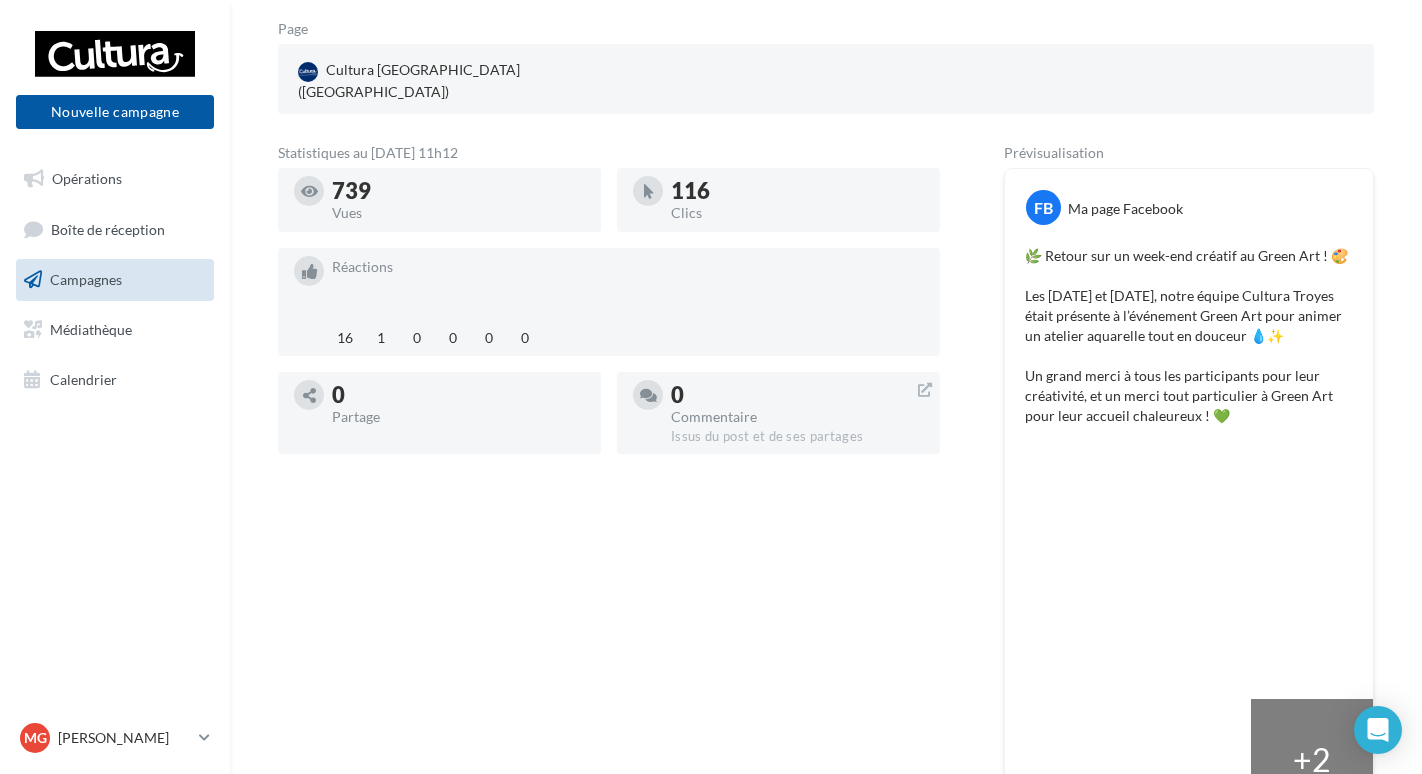scroll, scrollTop: 300, scrollLeft: 0, axis: vertical 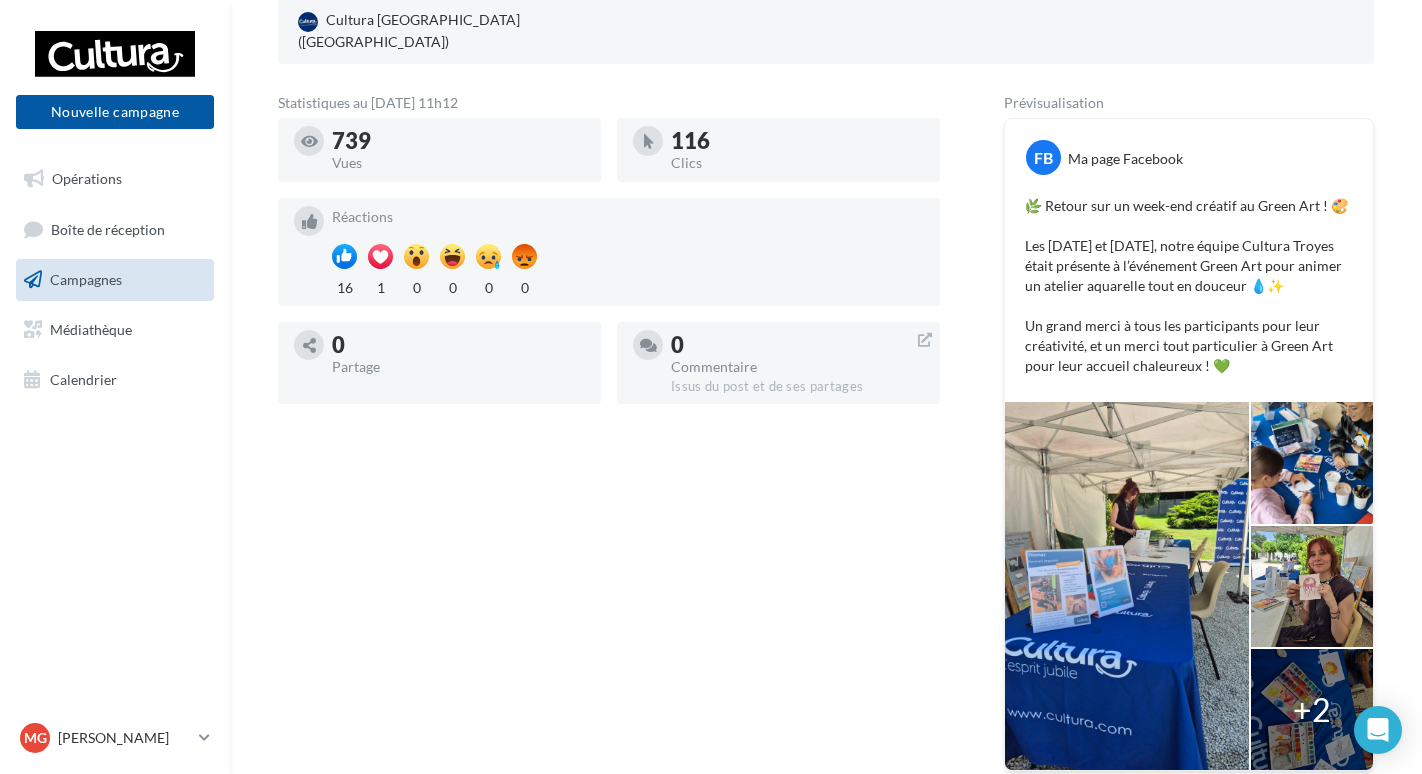 click on "Campagnes" at bounding box center [115, 280] 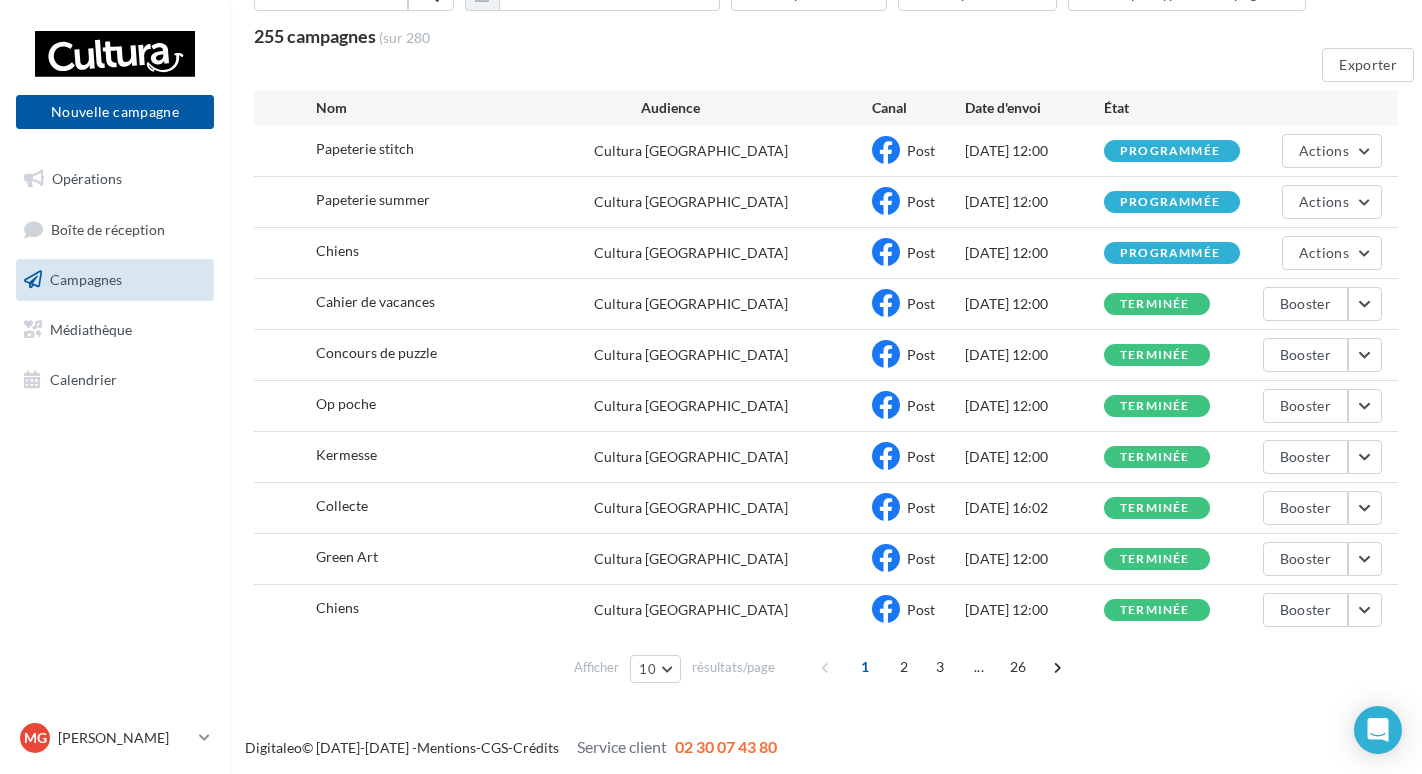scroll, scrollTop: 152, scrollLeft: 0, axis: vertical 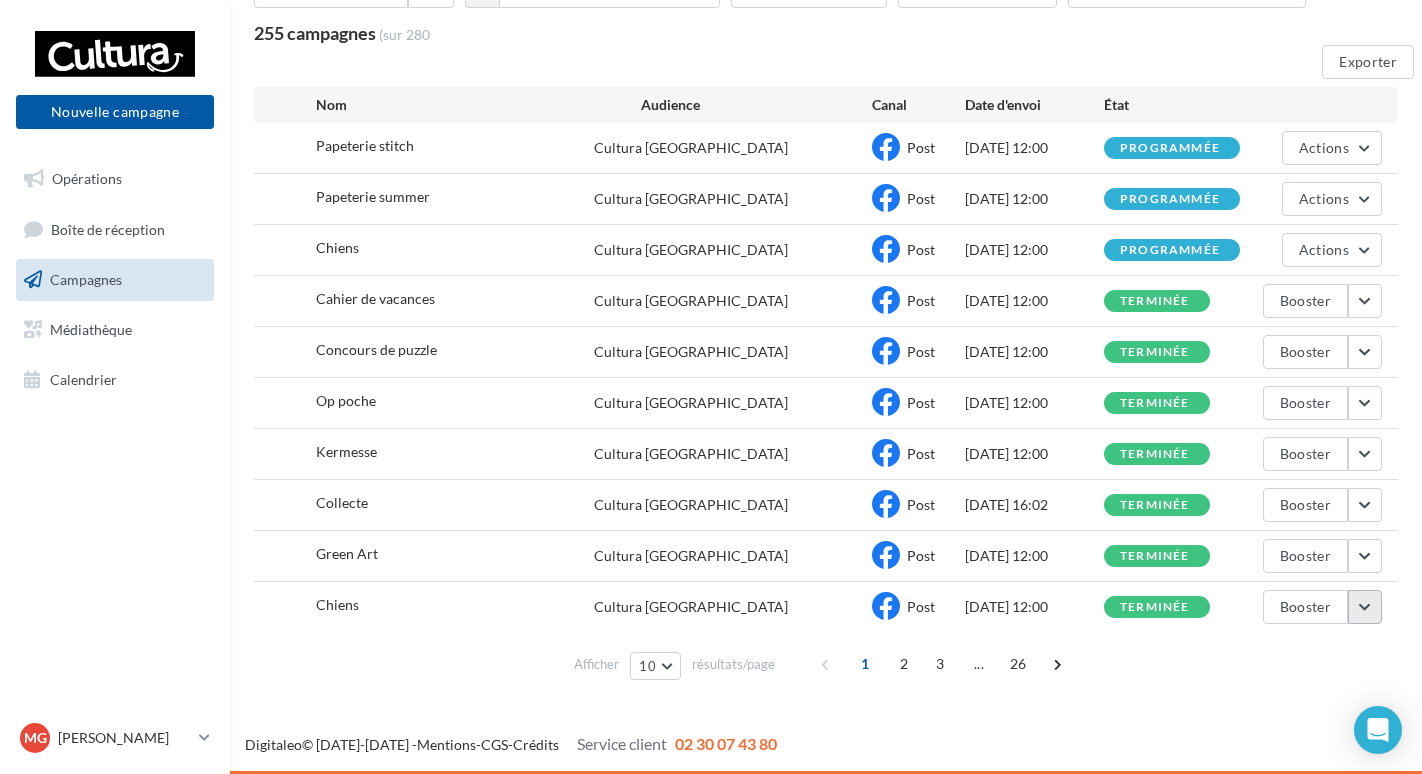 click at bounding box center (1365, 607) 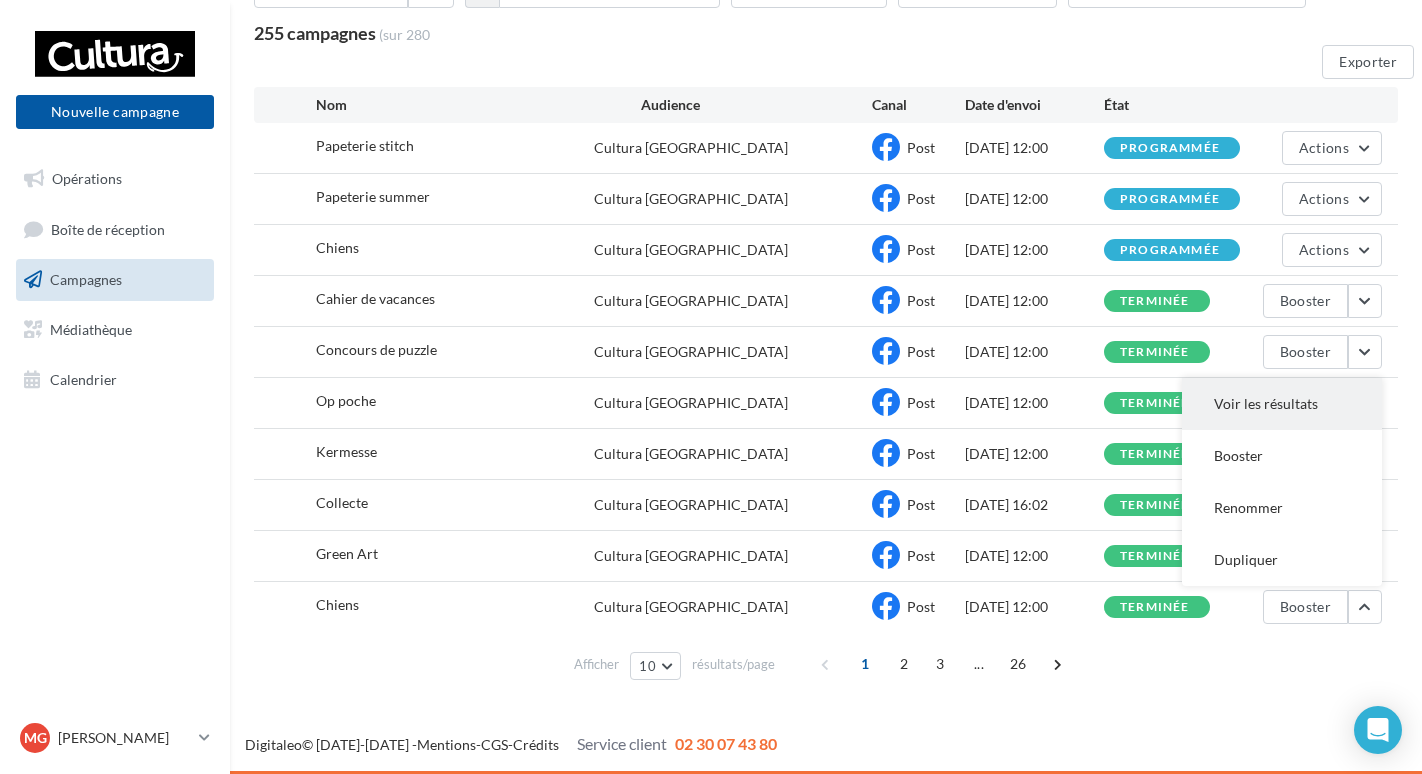 click on "Voir les résultats" at bounding box center [1282, 404] 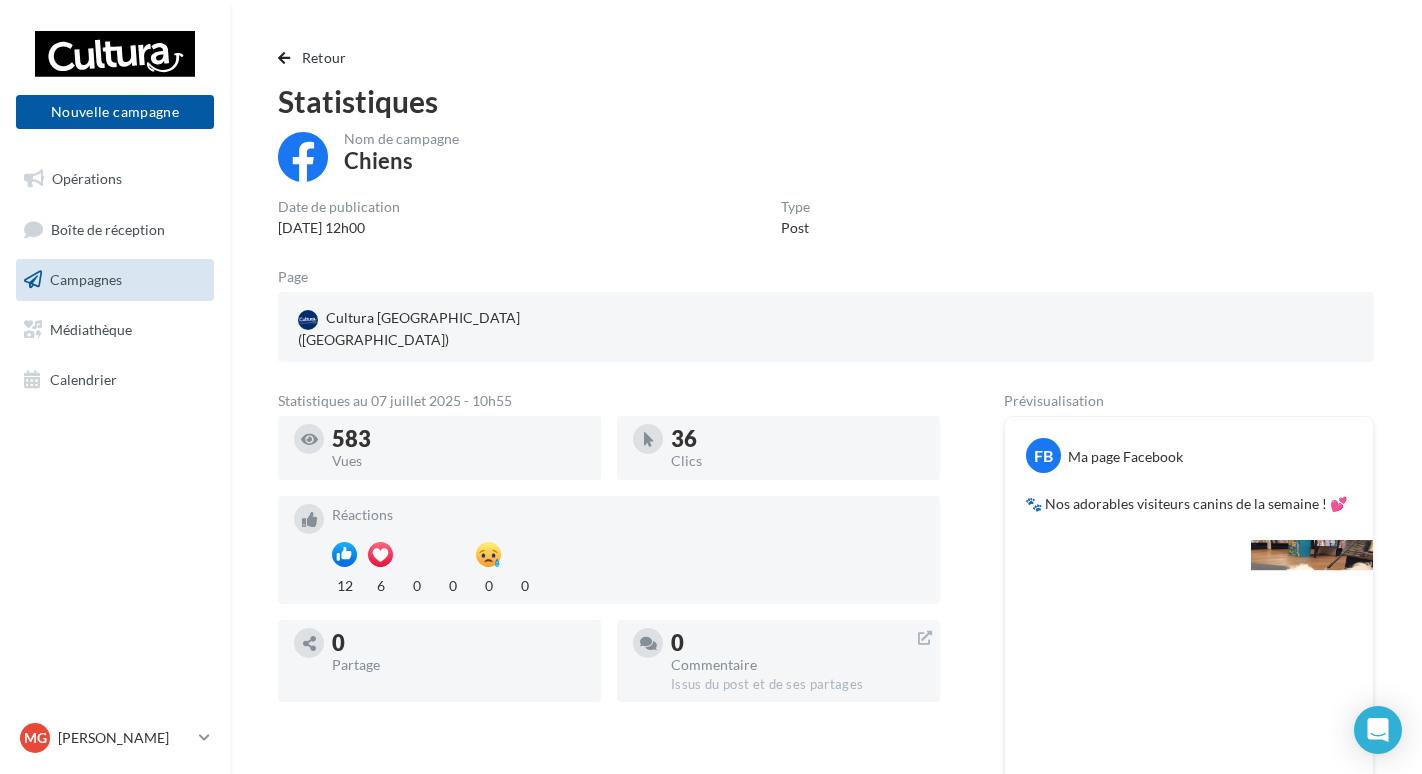 scroll, scrollTop: 0, scrollLeft: 0, axis: both 